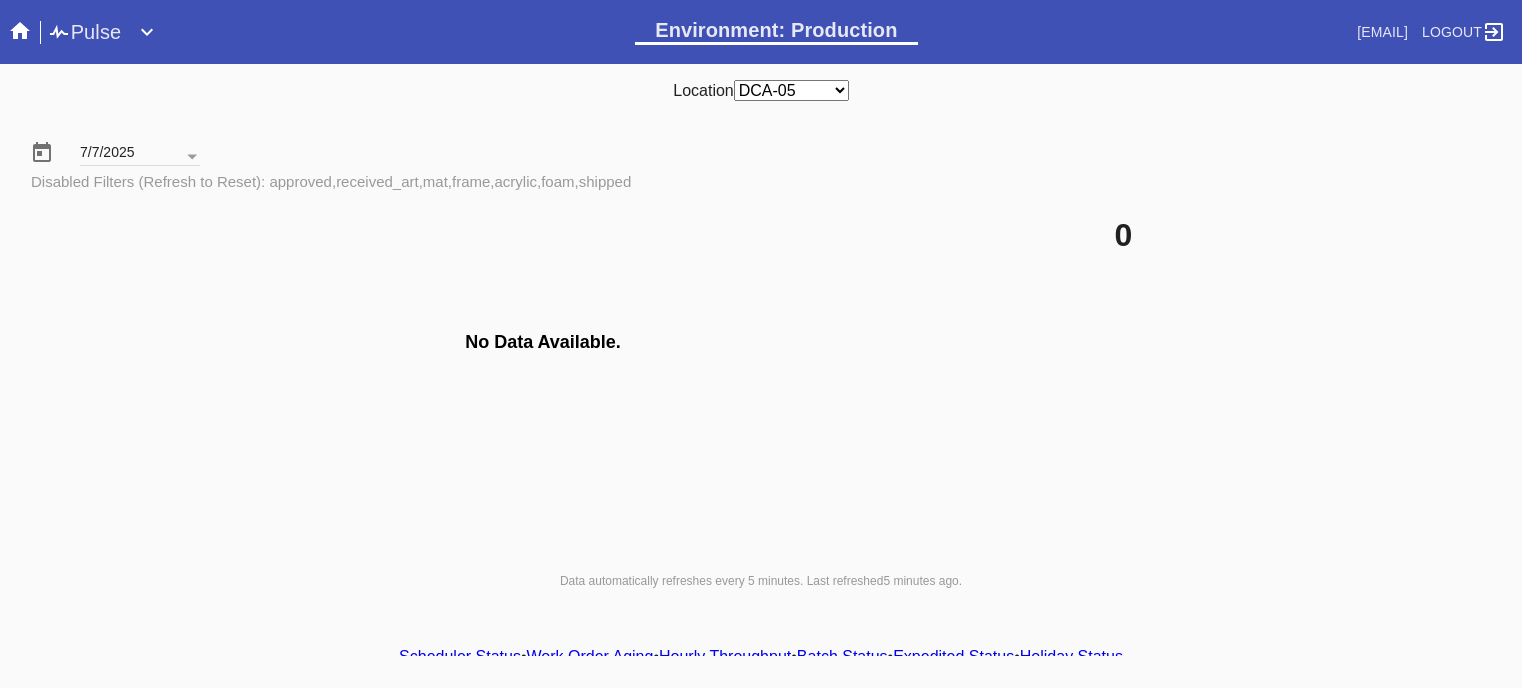 scroll, scrollTop: 0, scrollLeft: 0, axis: both 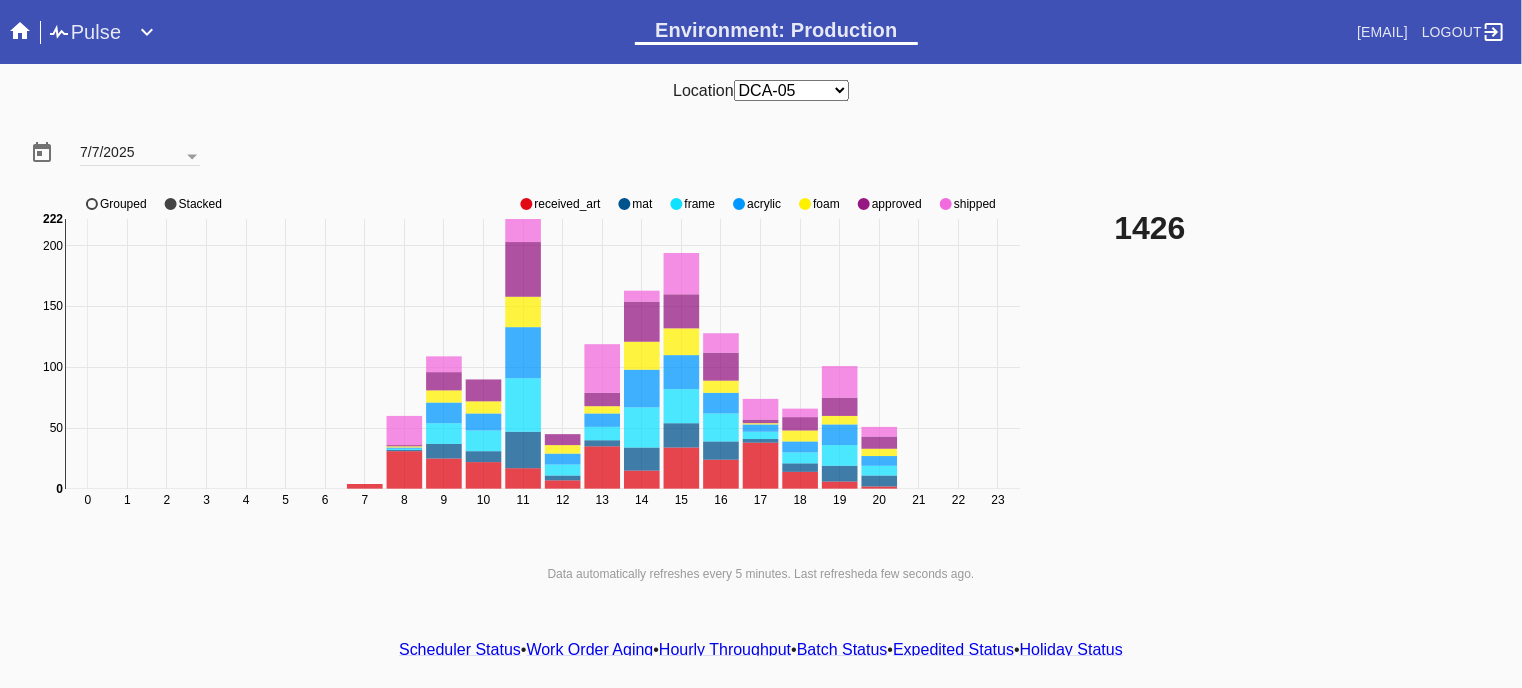 click on "approved" at bounding box center (567, 204) 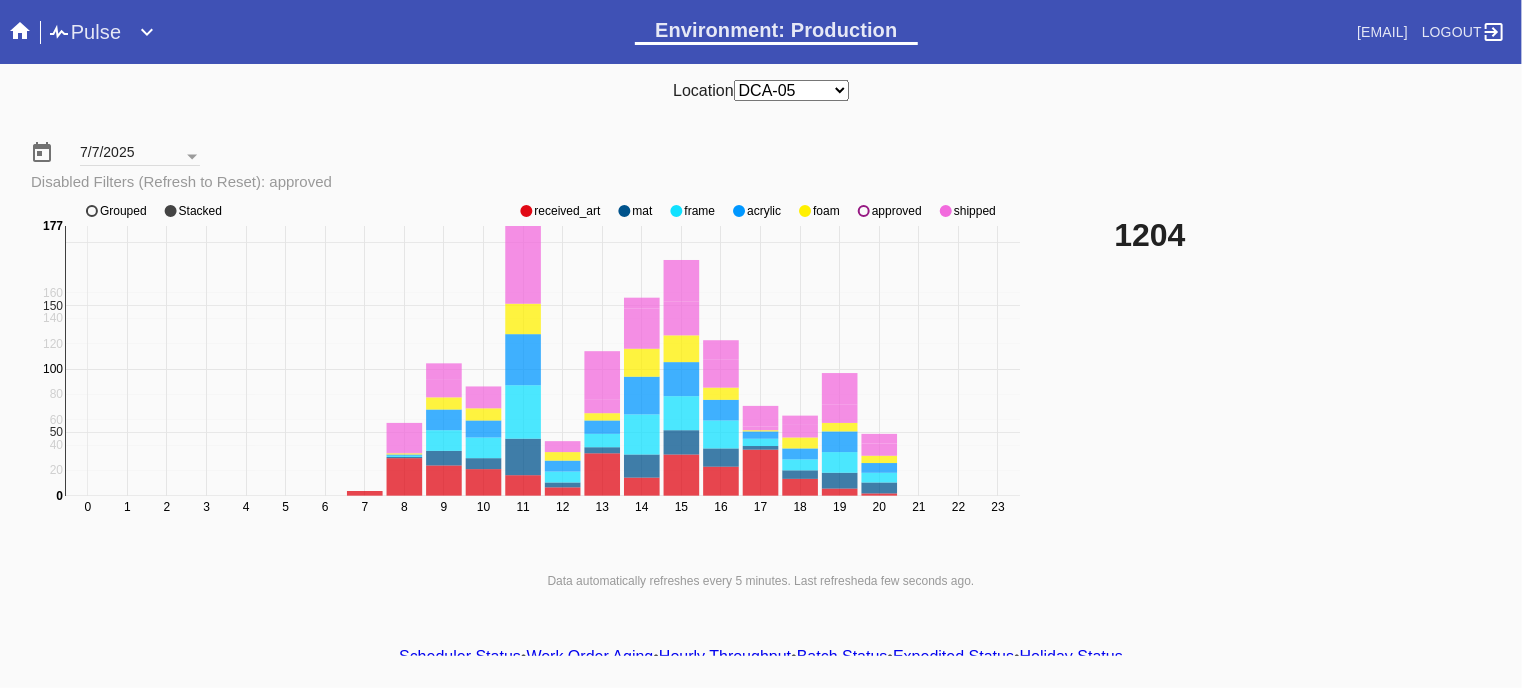 click on "approved" at bounding box center [567, 211] 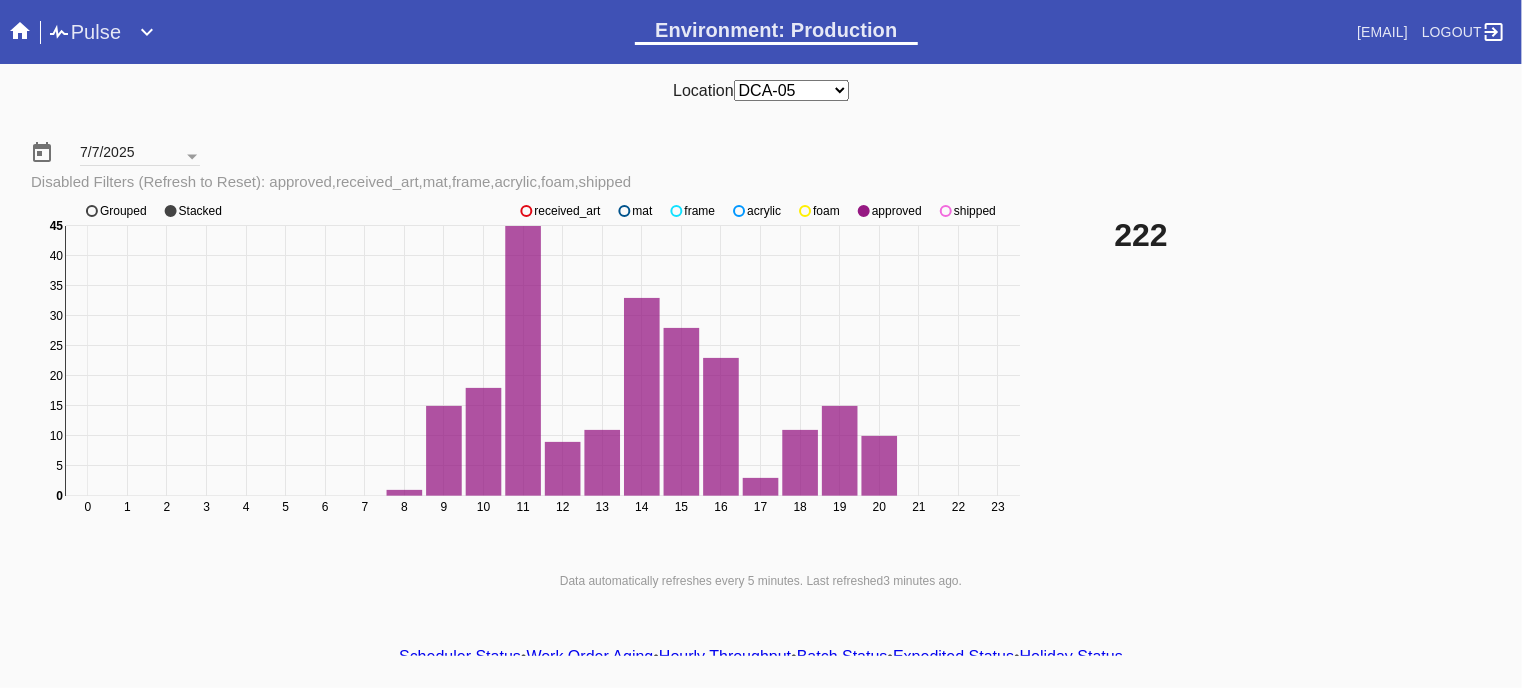 click on "shipped" at bounding box center [567, 211] 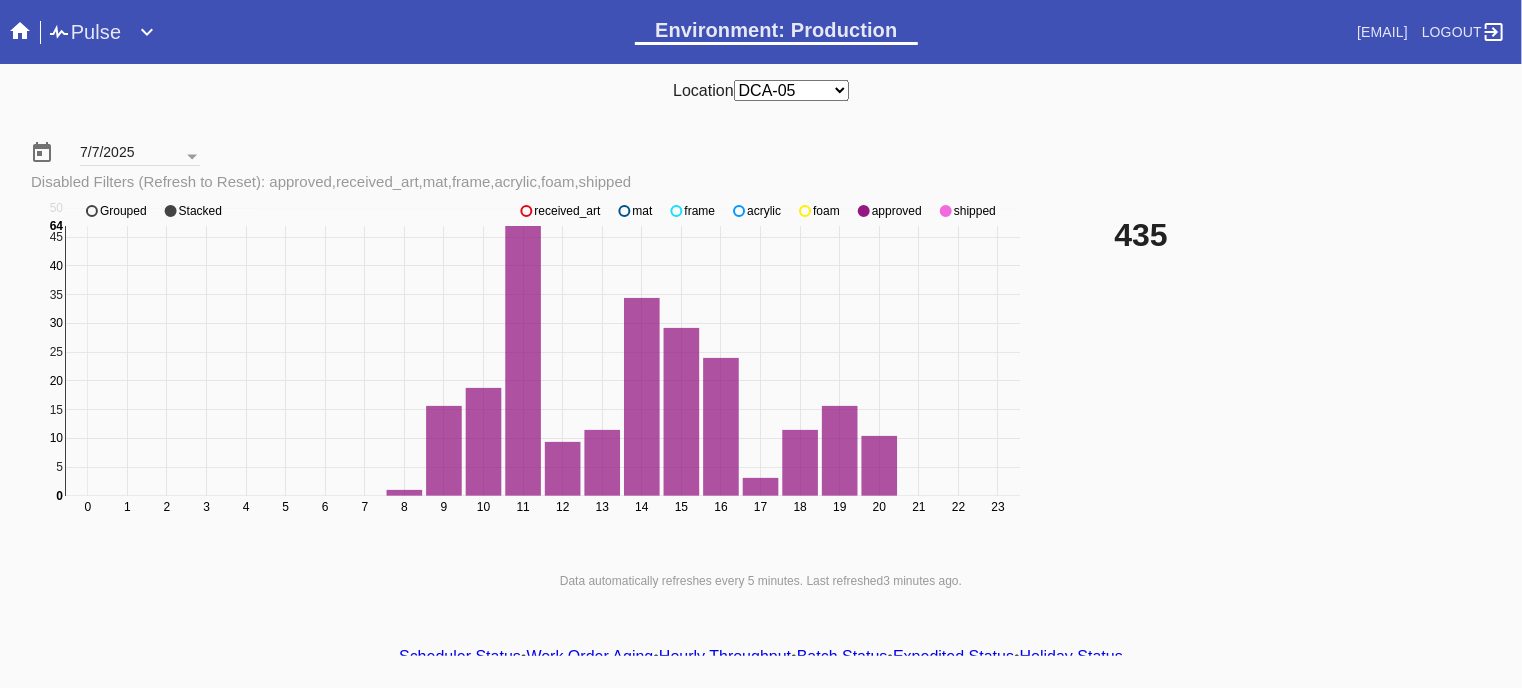 click on "shipped" at bounding box center (567, 211) 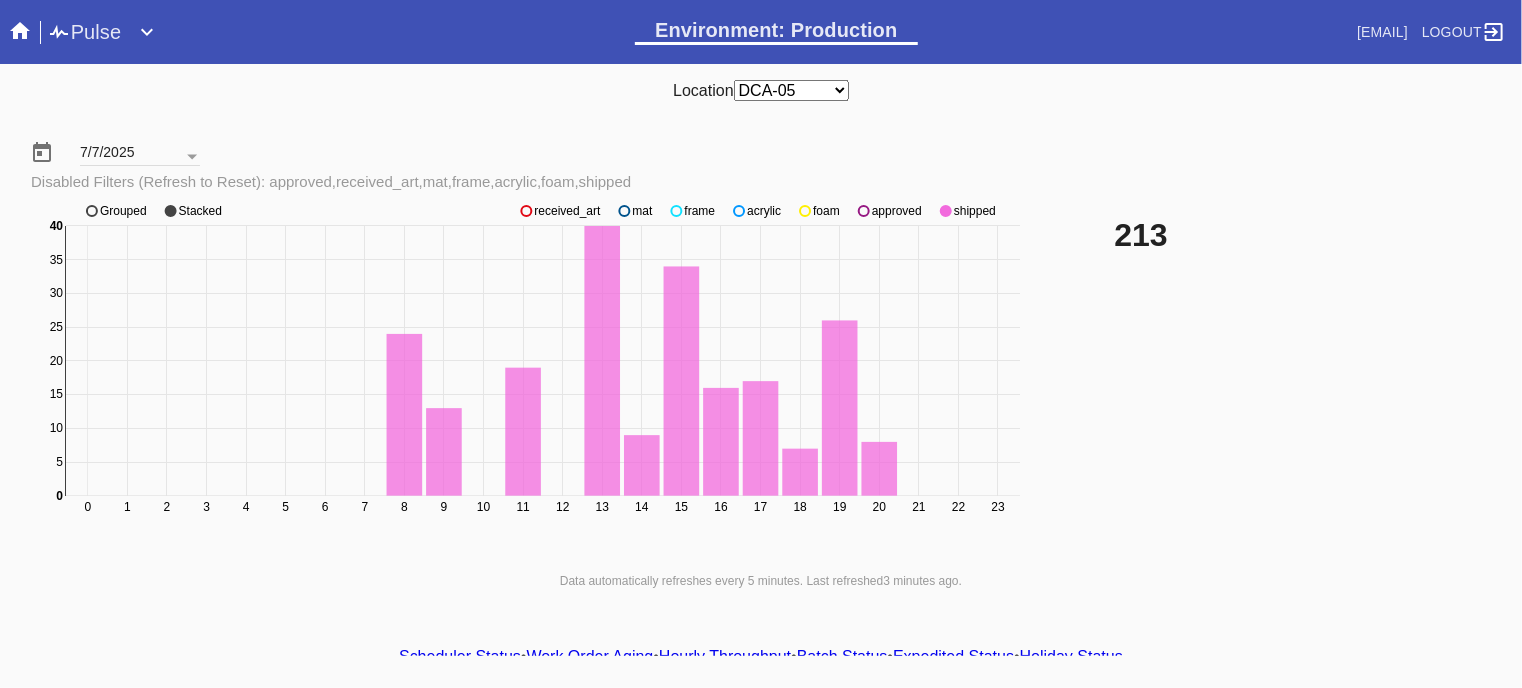 click on "approved" at bounding box center [567, 211] 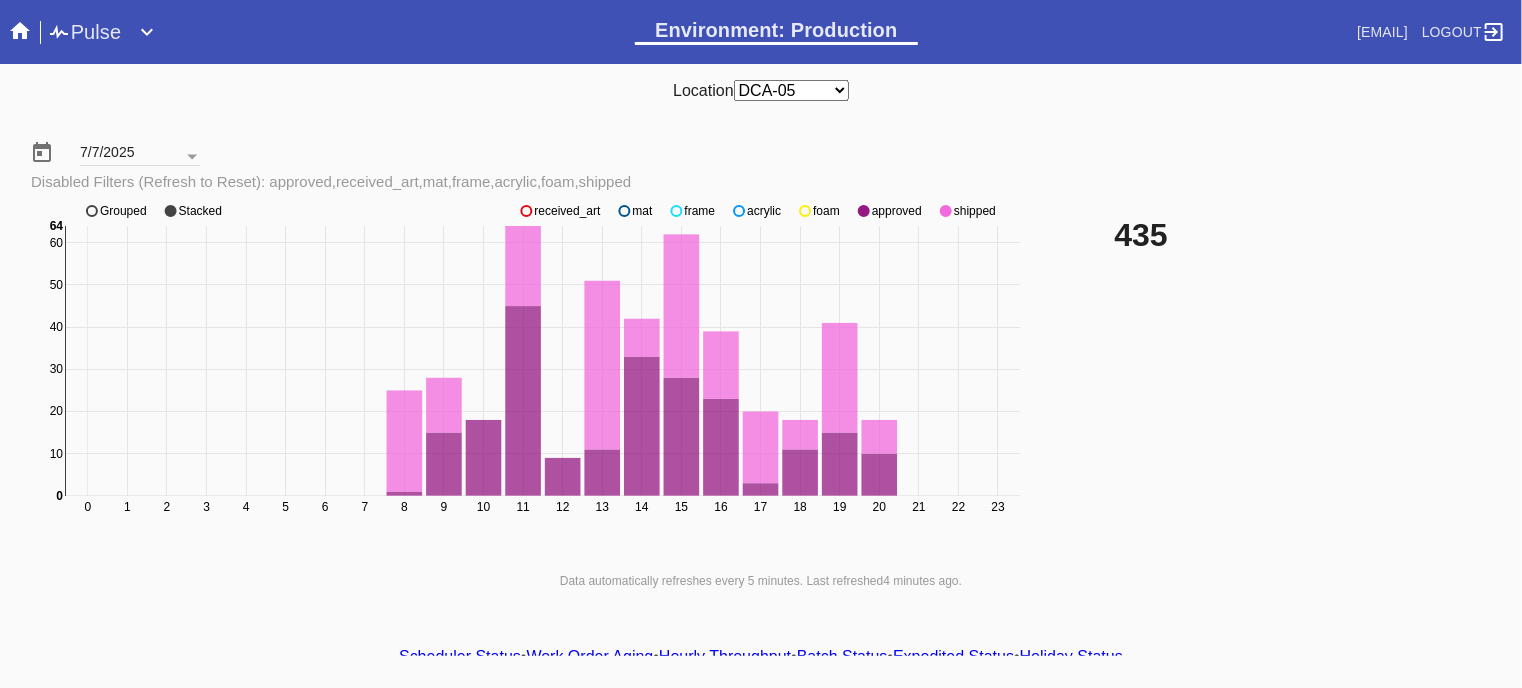 click on "approved" at bounding box center [567, 211] 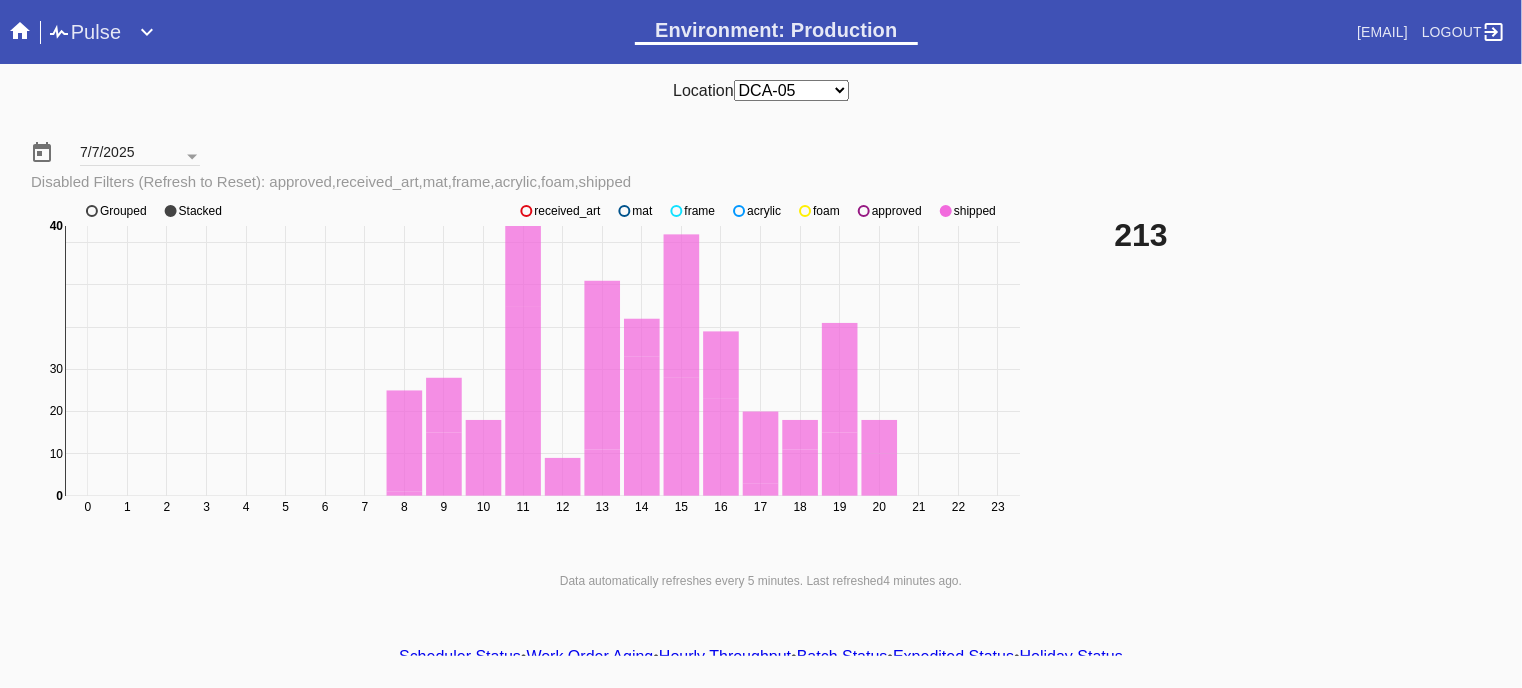 click on "approved" at bounding box center (567, 211) 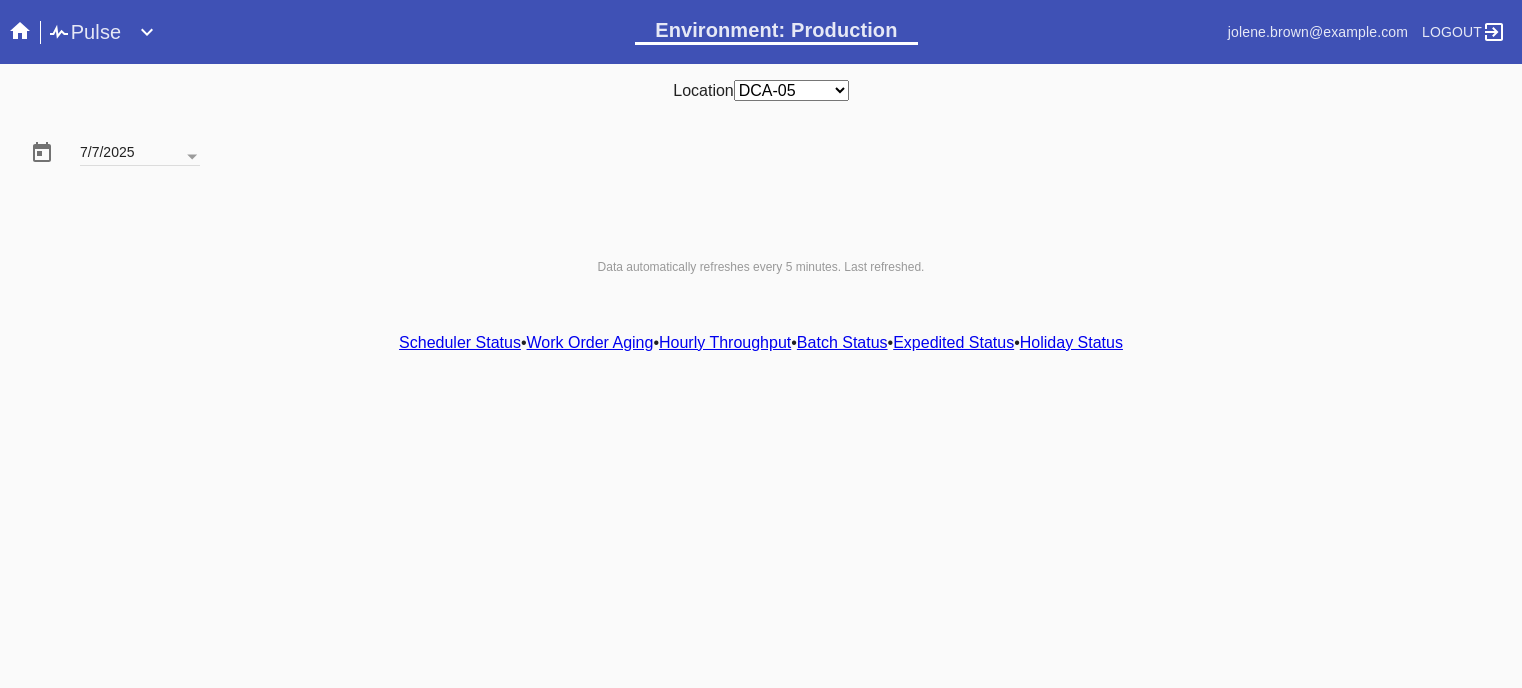 scroll, scrollTop: 0, scrollLeft: 0, axis: both 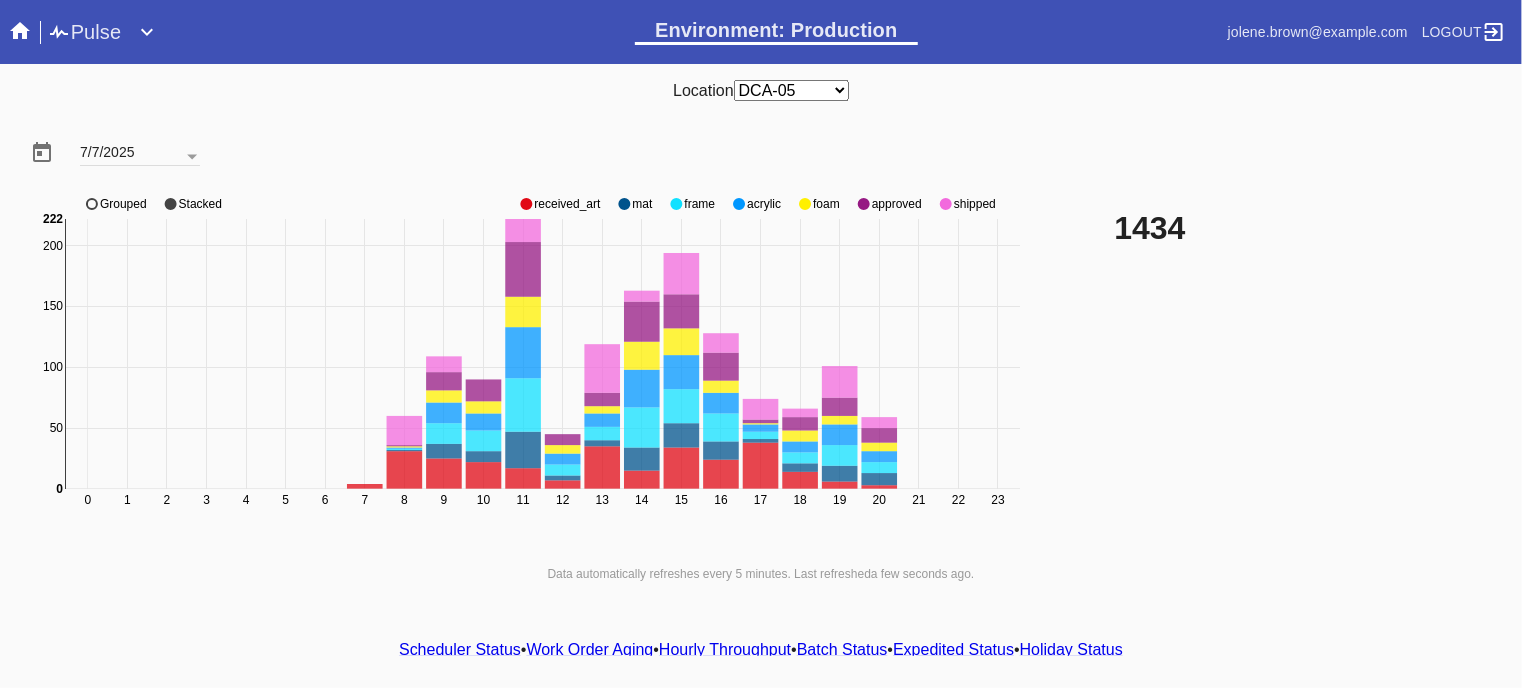 click on "approved" at bounding box center [567, 204] 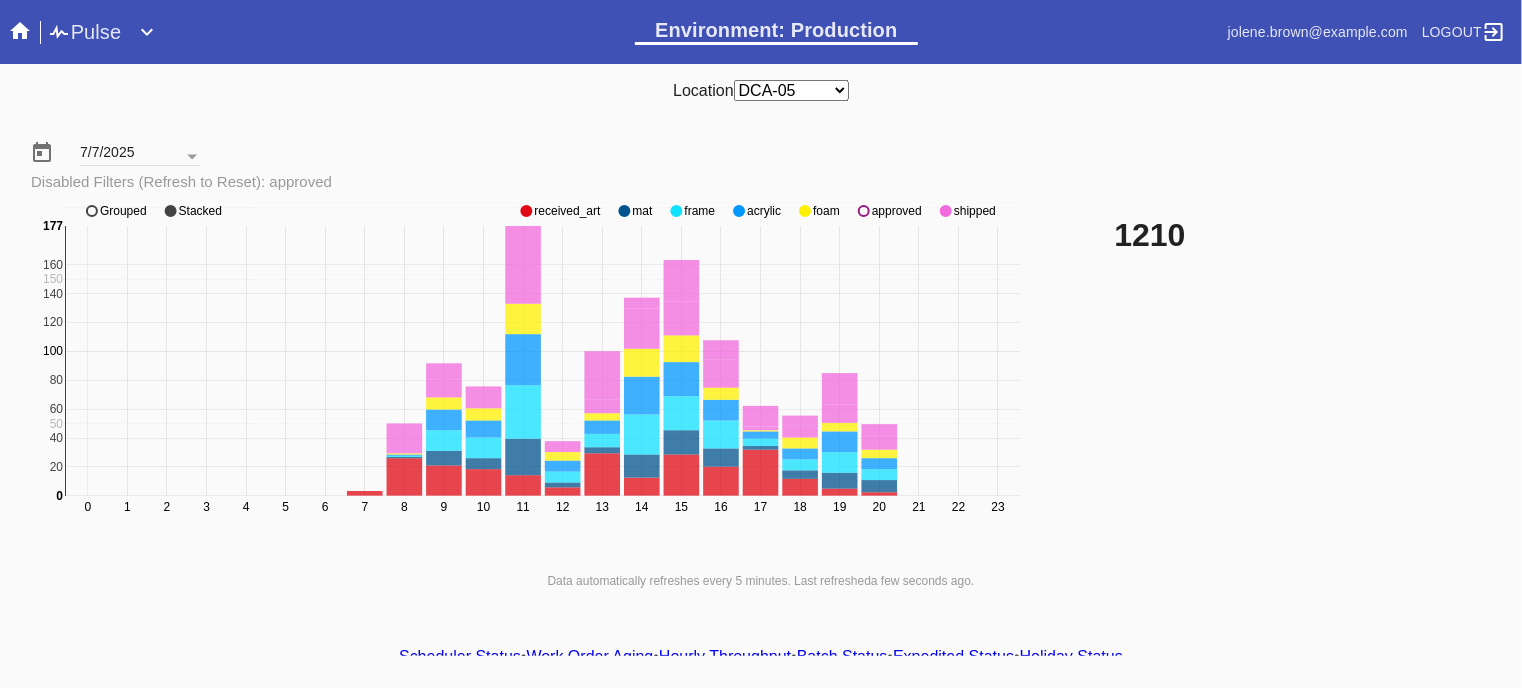 click on "approved" at bounding box center (567, 211) 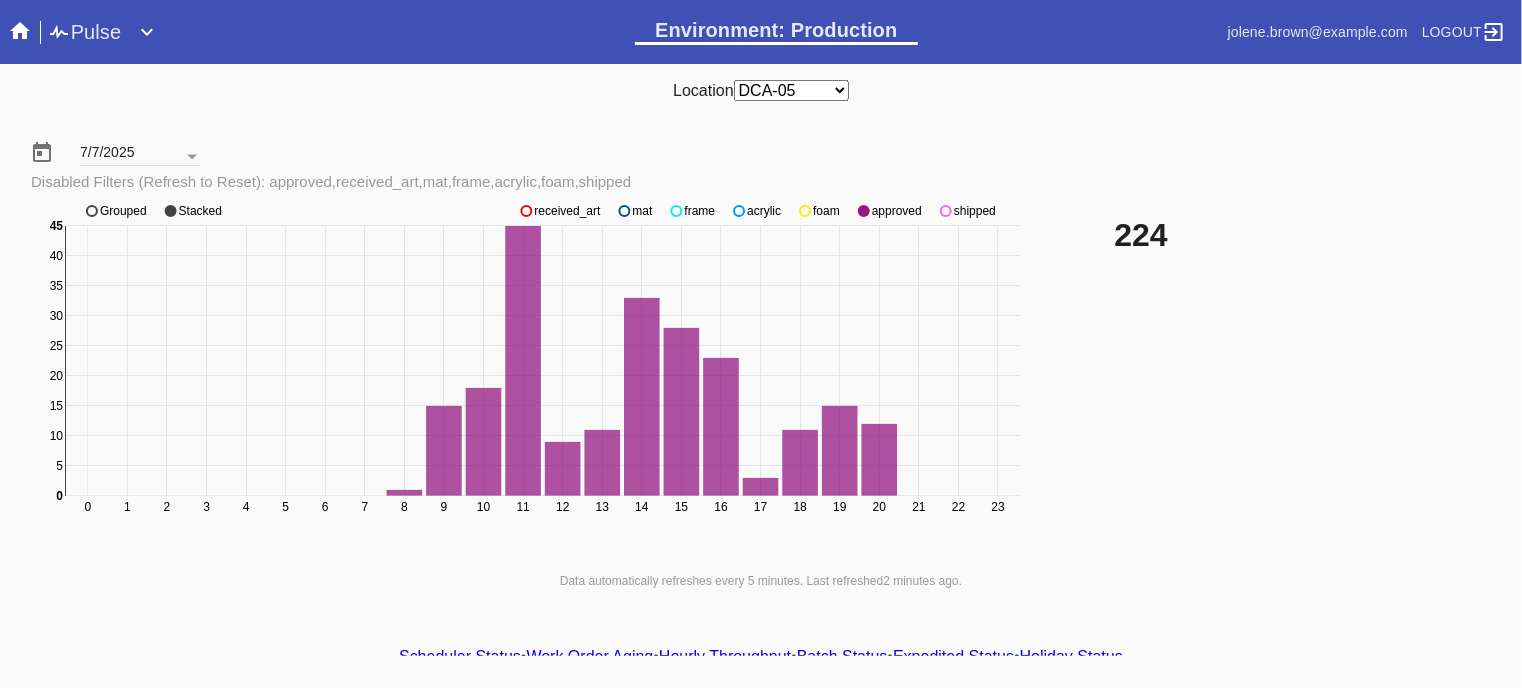 click on "approved" at bounding box center [567, 211] 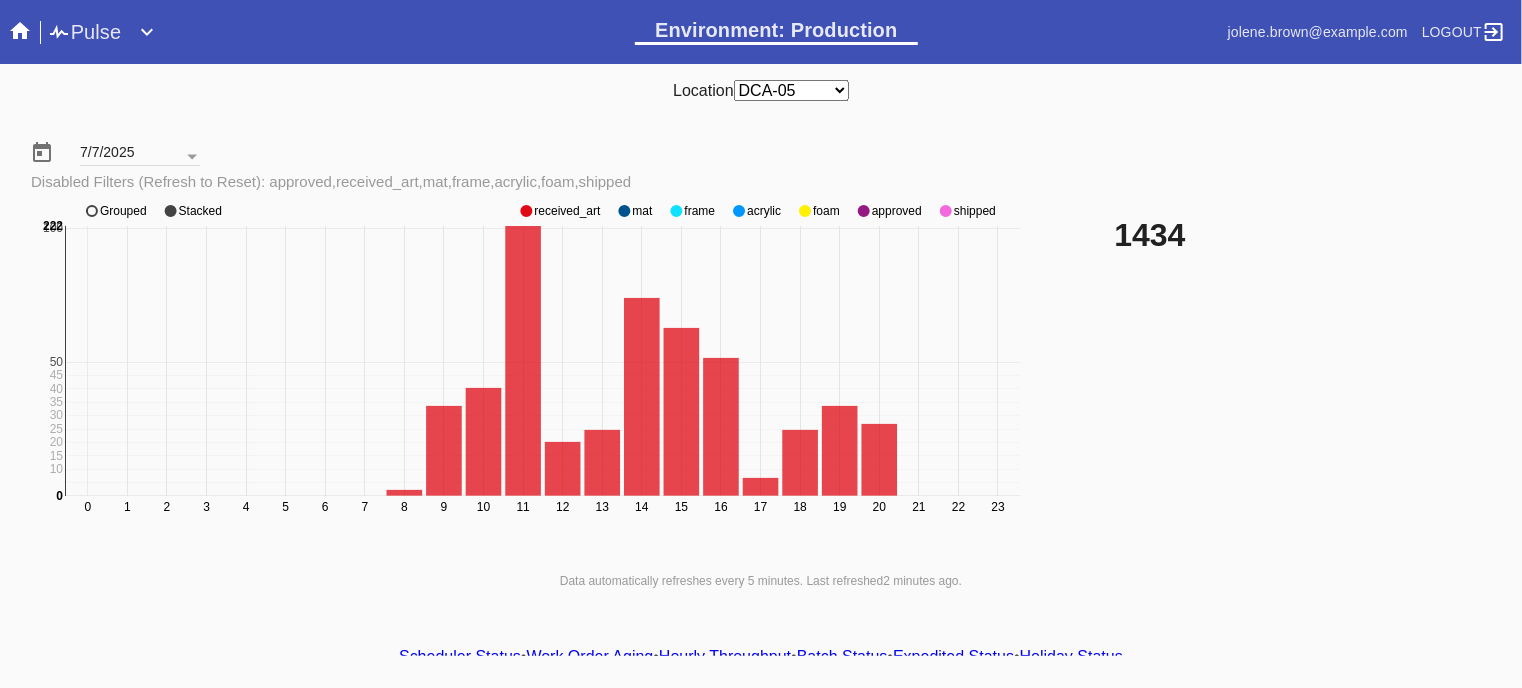 click on "approved" at bounding box center (567, 211) 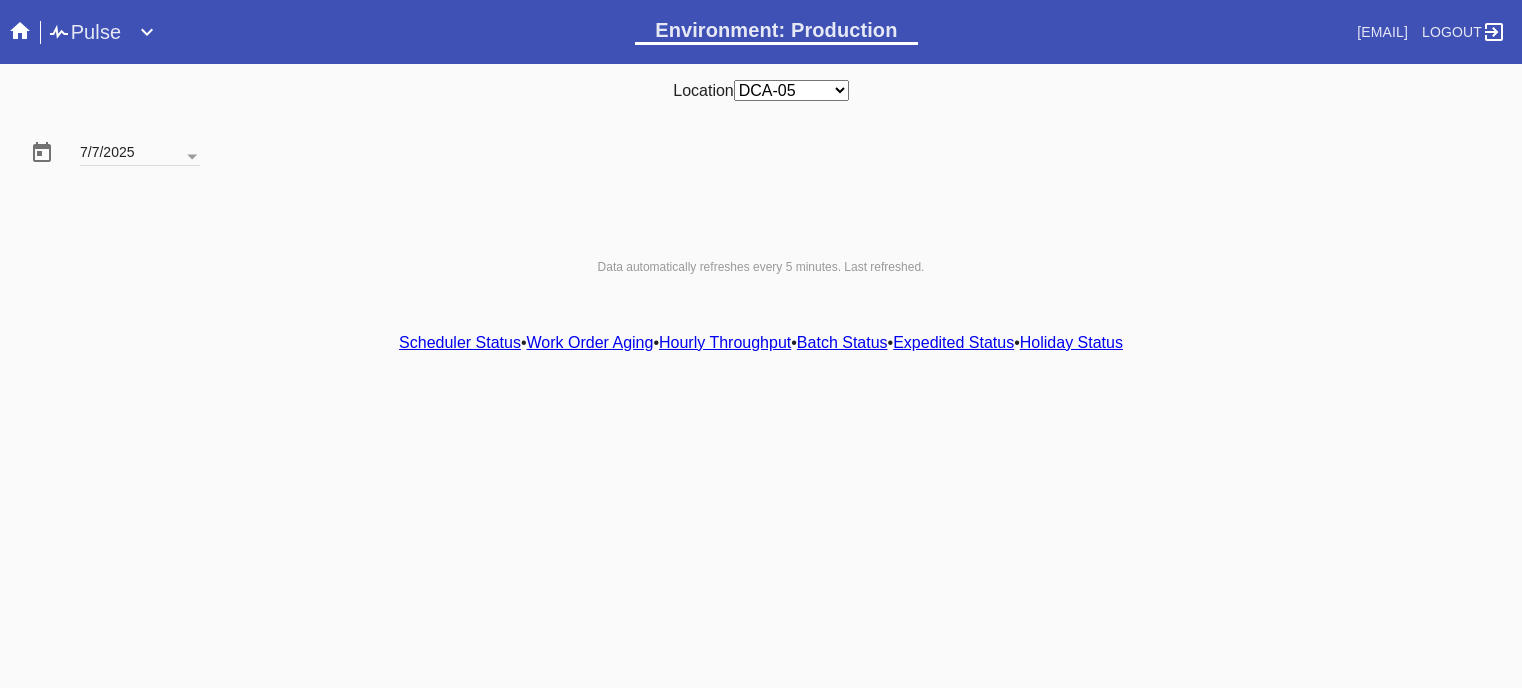 scroll, scrollTop: 0, scrollLeft: 0, axis: both 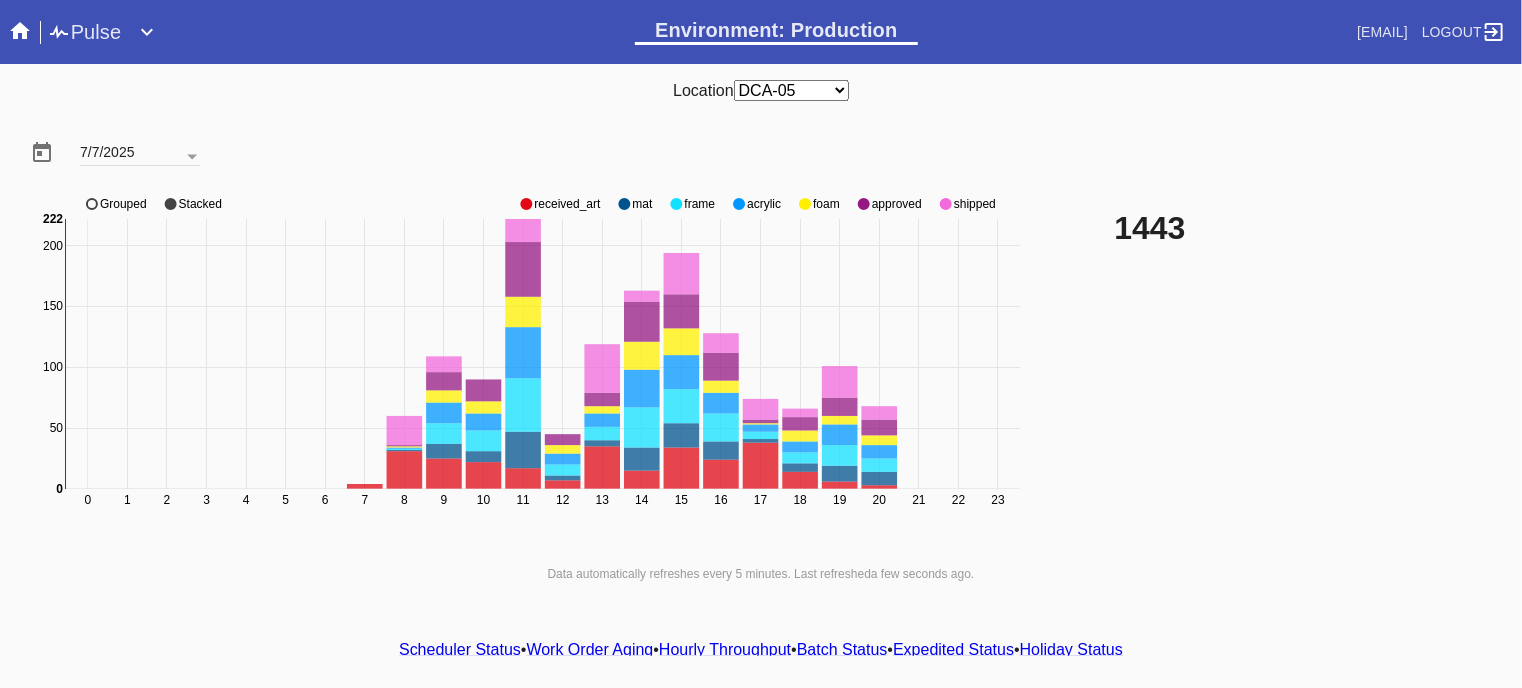 click on "approved" at bounding box center [567, 204] 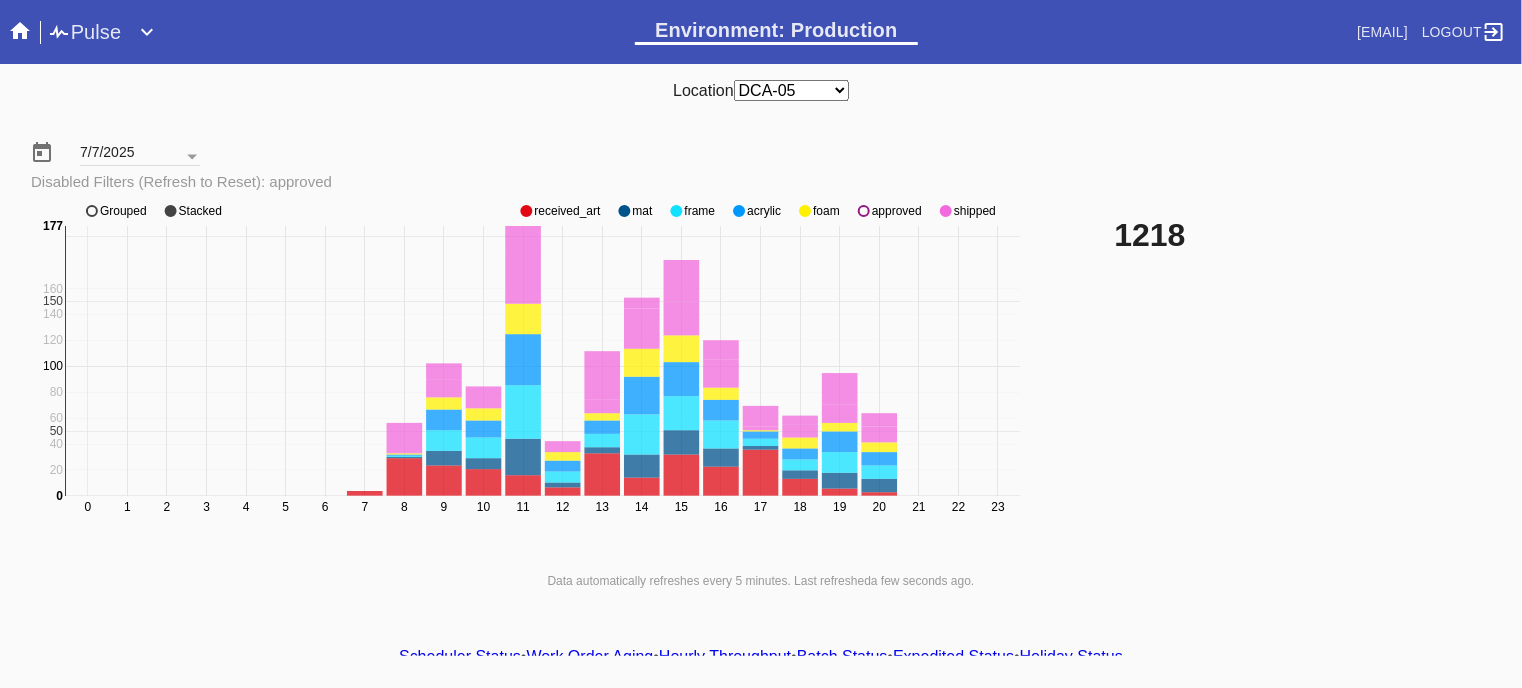 click on "[EMAIL]" at bounding box center [528, 371] 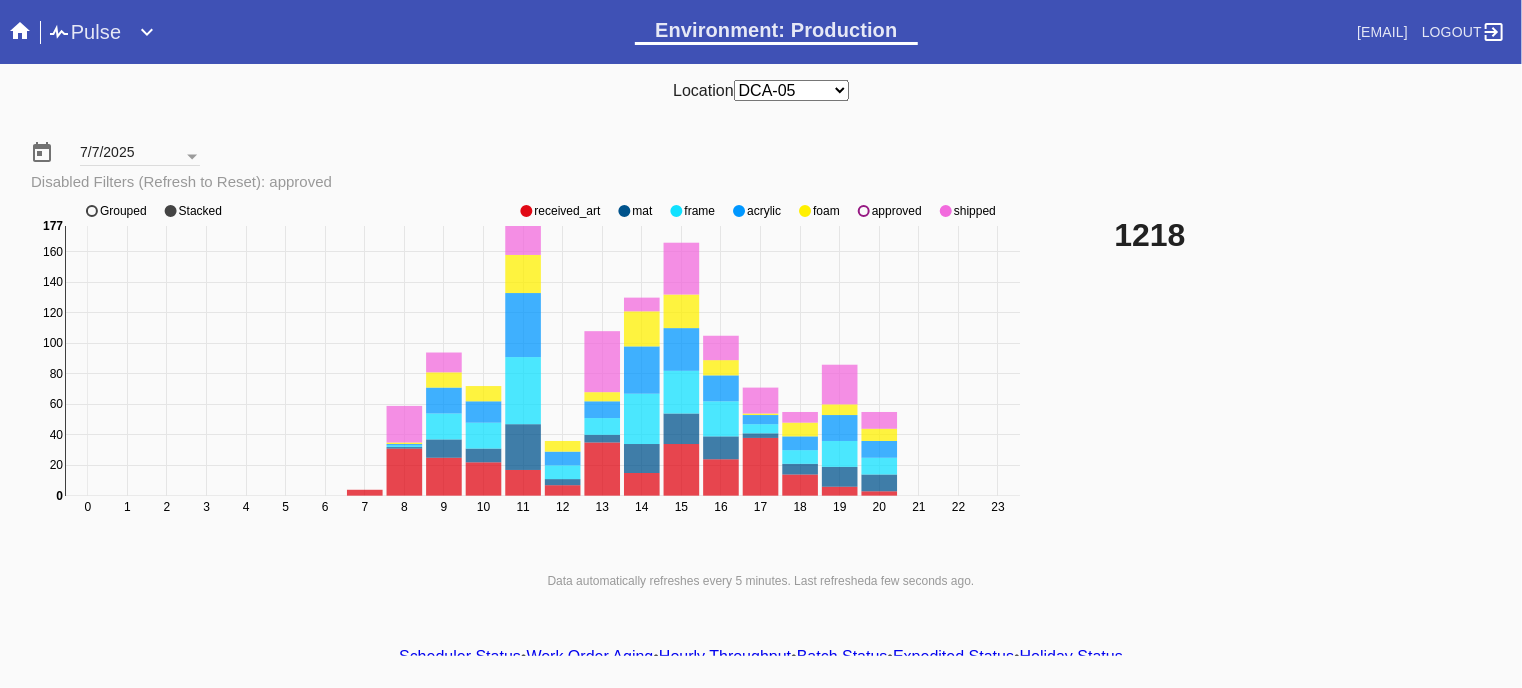 click on "approved" at bounding box center [567, 211] 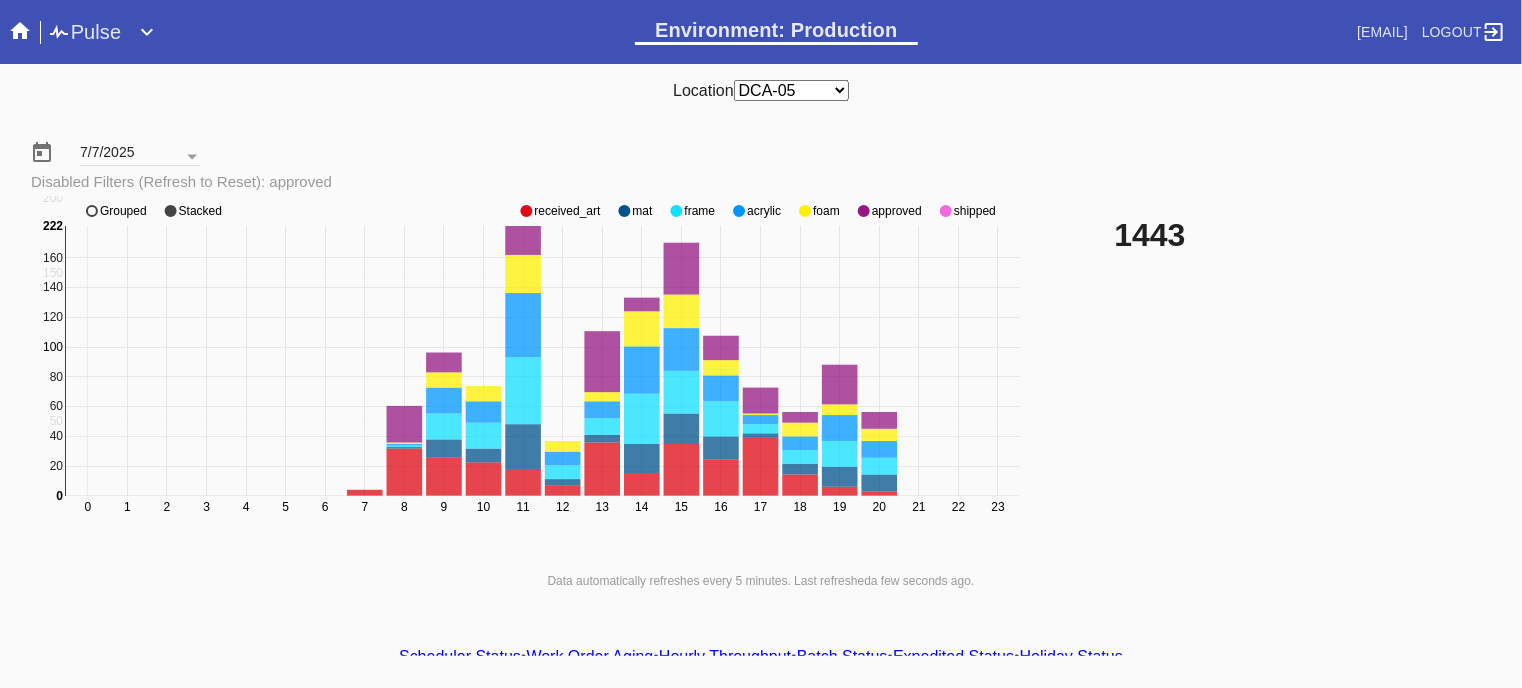 click on "approved" at bounding box center [567, 211] 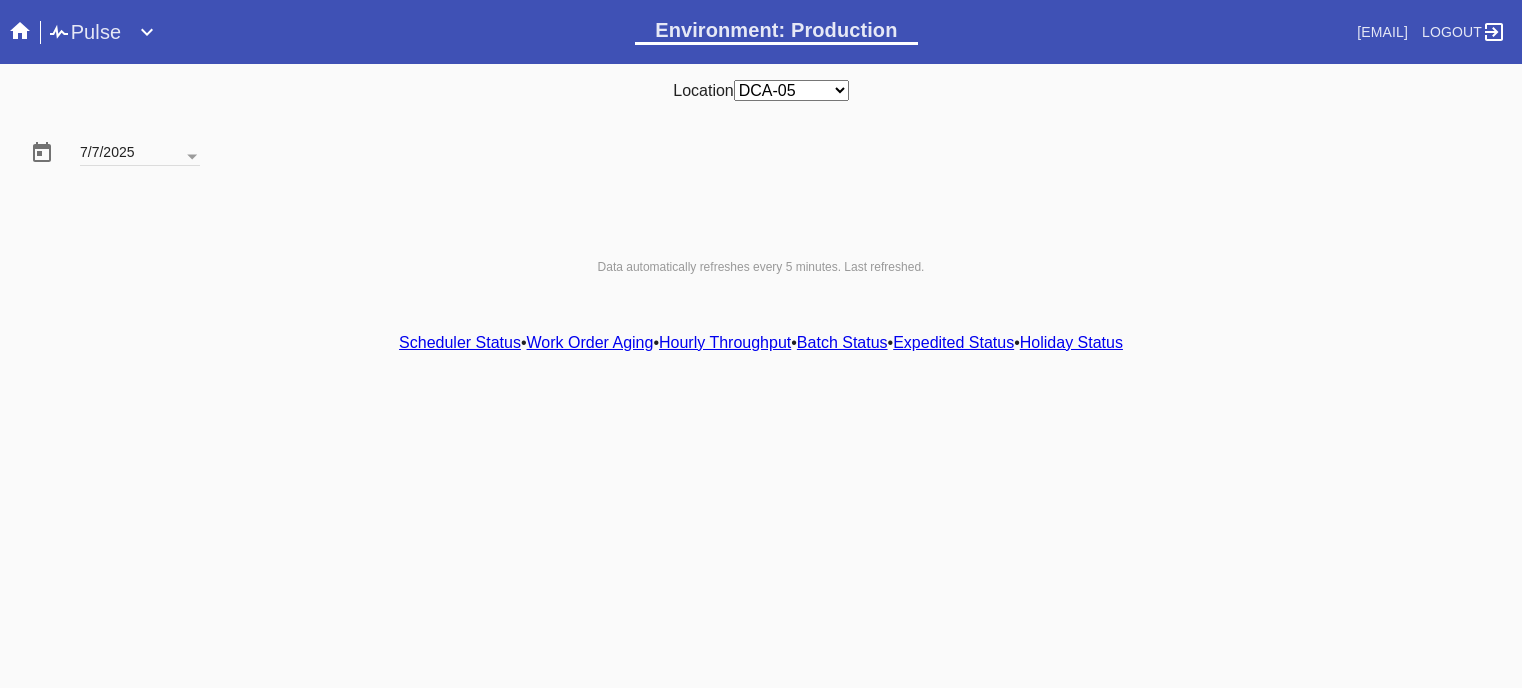 scroll, scrollTop: 0, scrollLeft: 0, axis: both 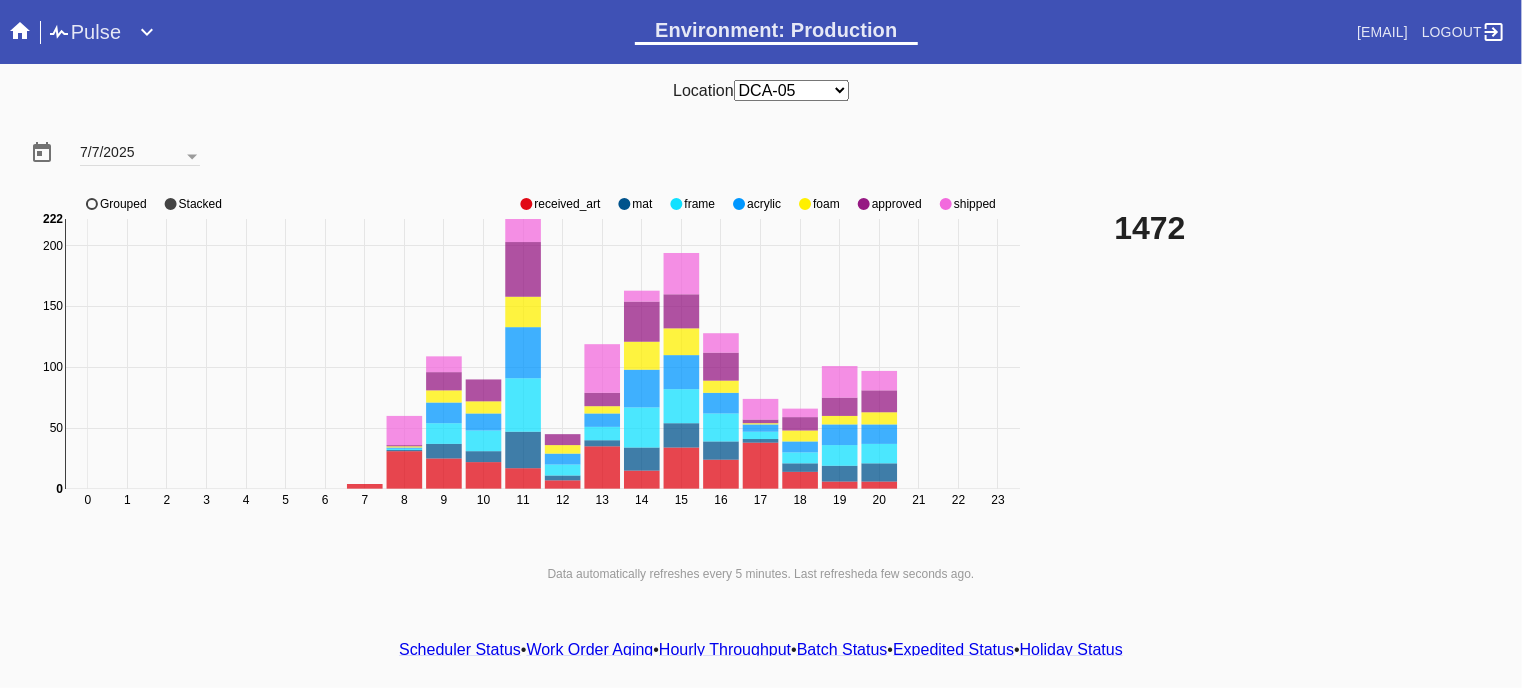 click on "approved" at bounding box center [567, 204] 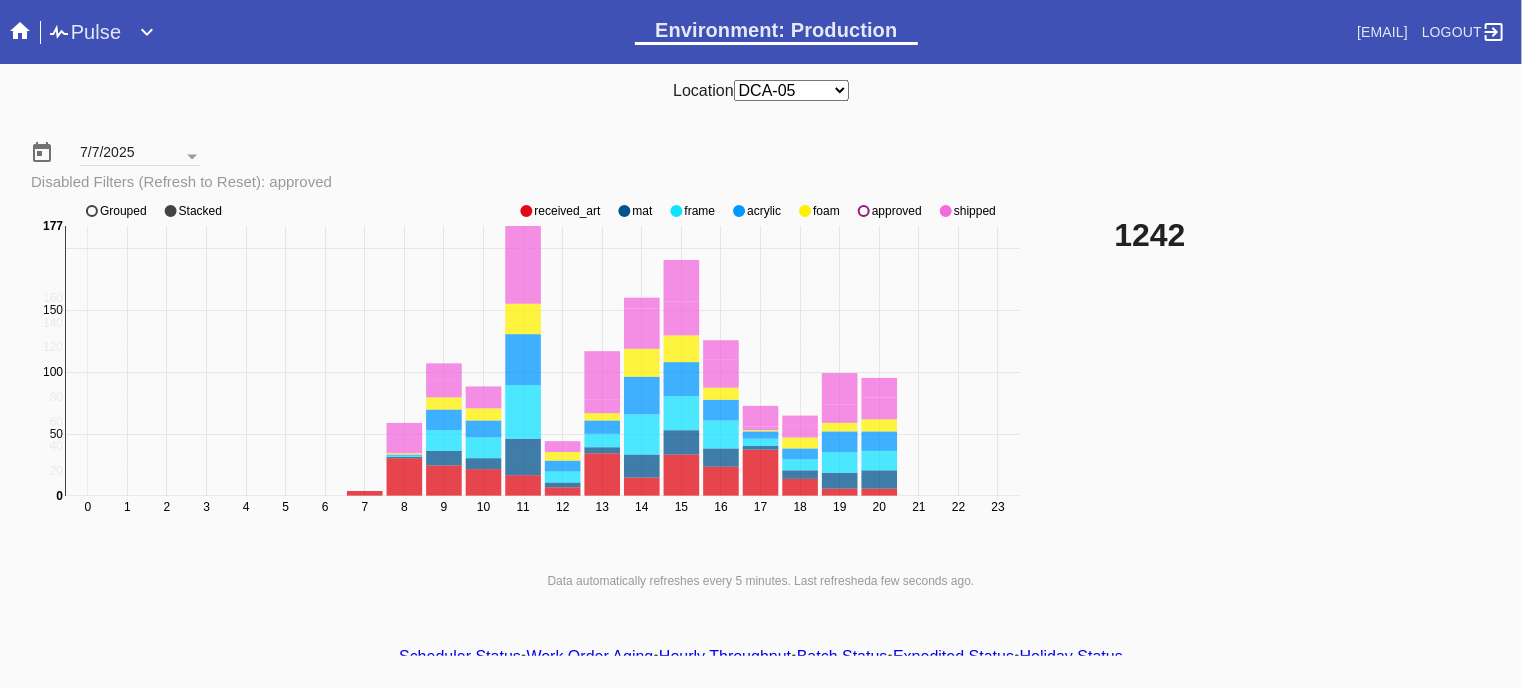 click on "[EMAIL]" at bounding box center [528, 371] 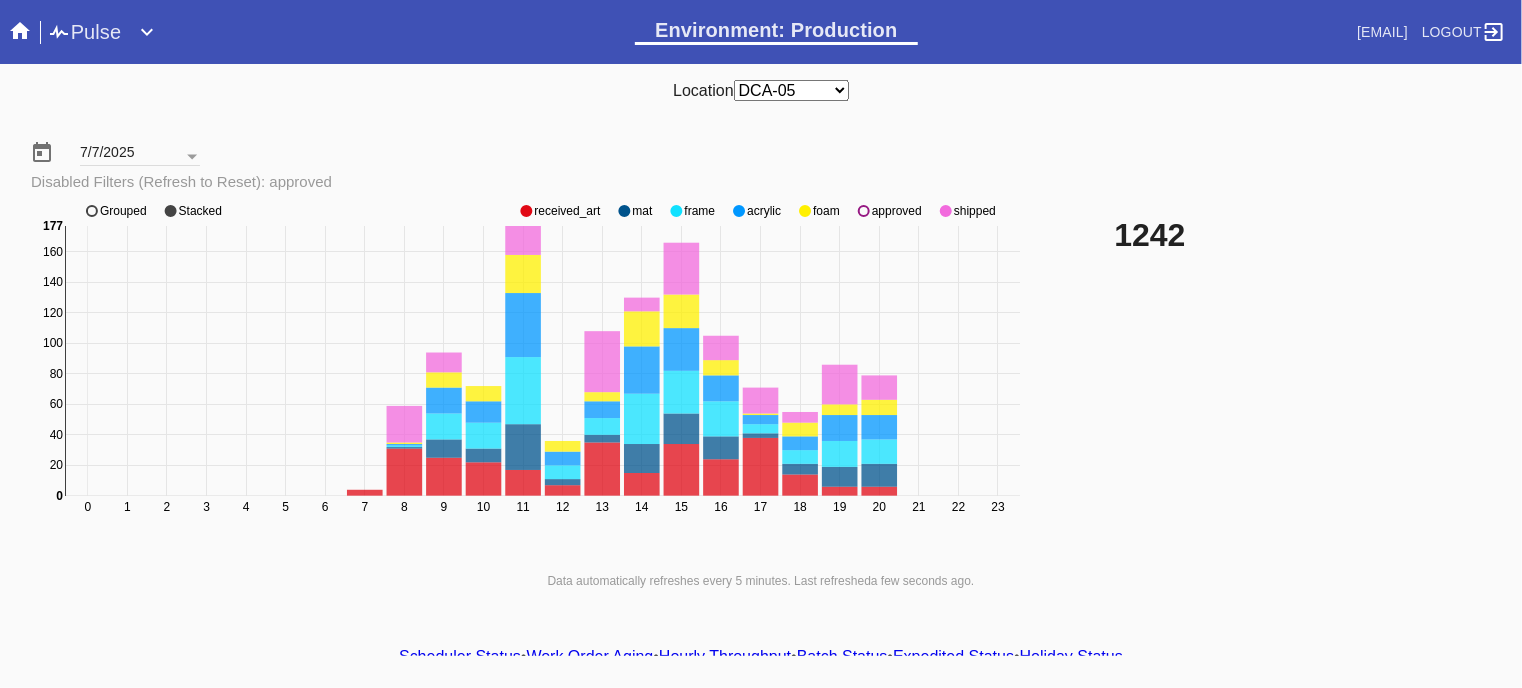 click on "approved" at bounding box center (567, 211) 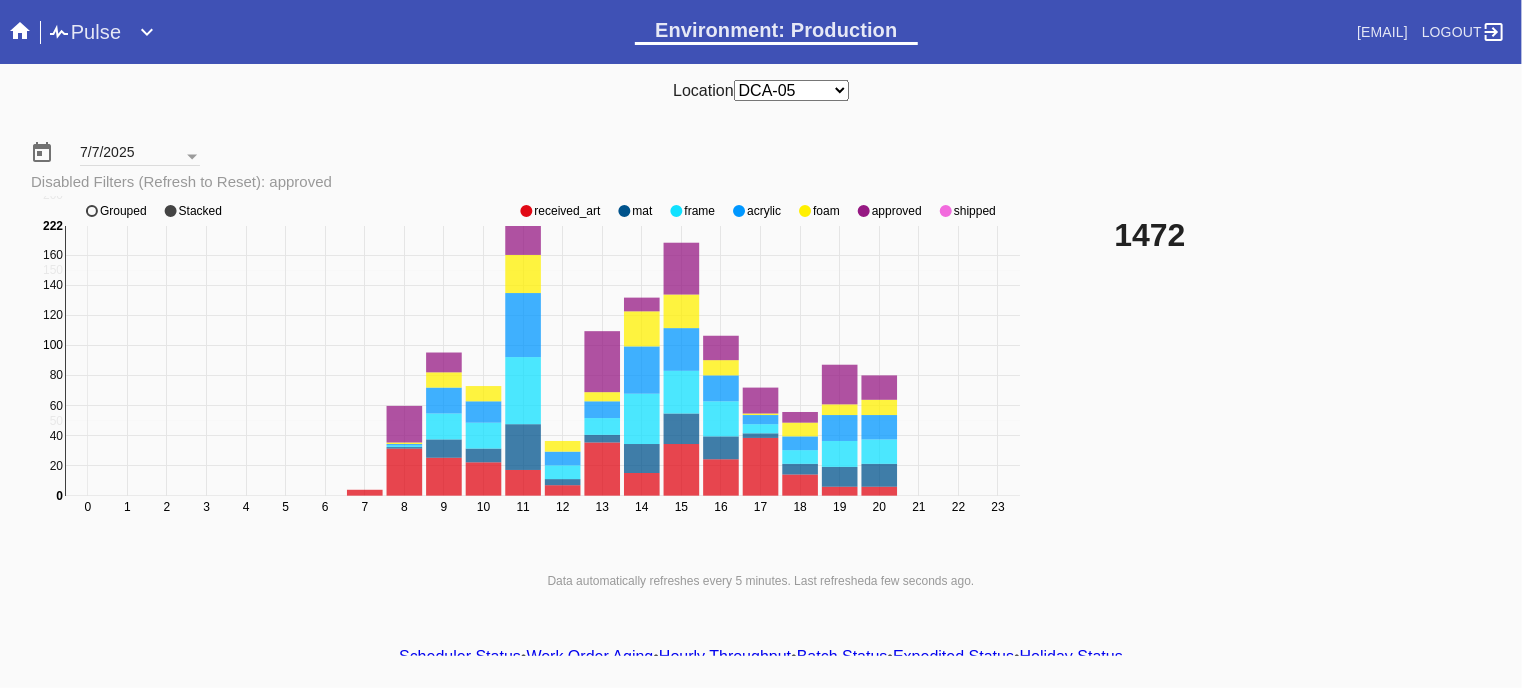 click on "approved" at bounding box center (567, 211) 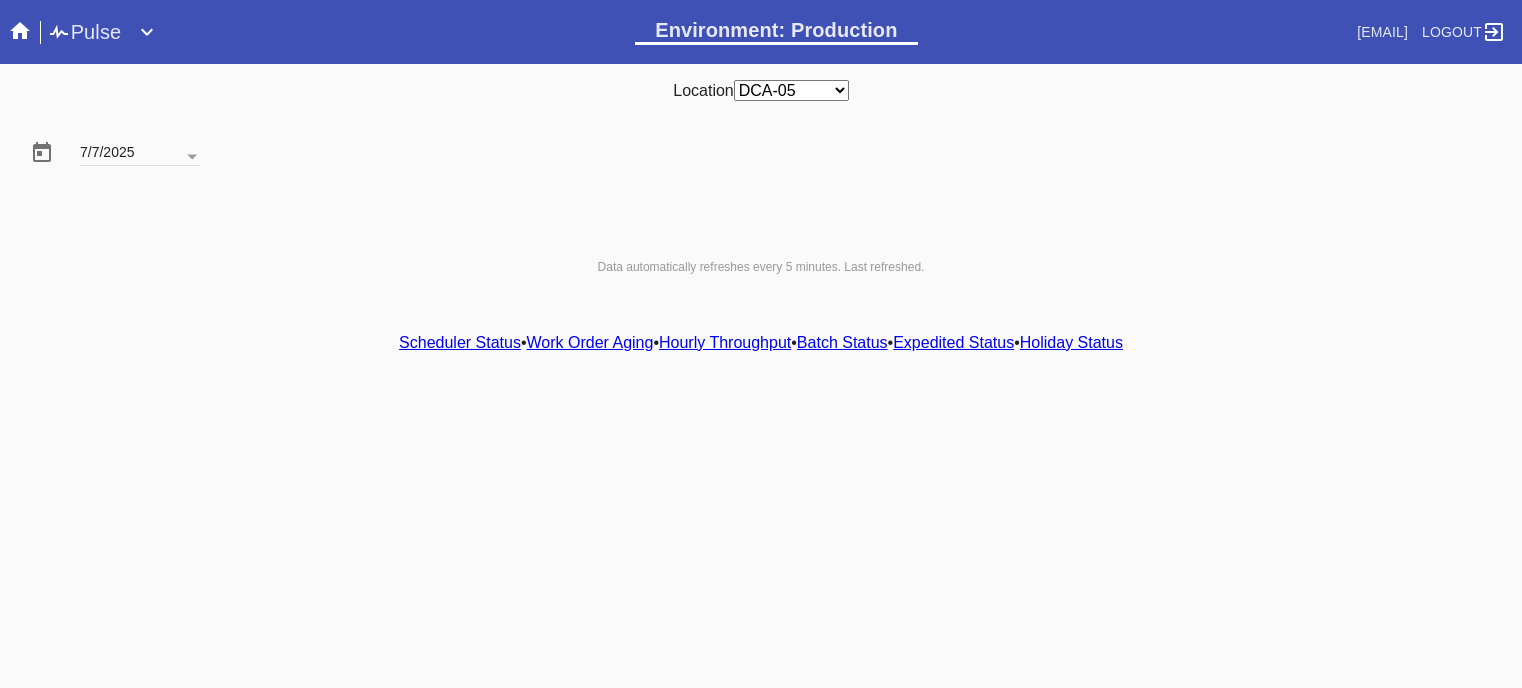 scroll, scrollTop: 0, scrollLeft: 0, axis: both 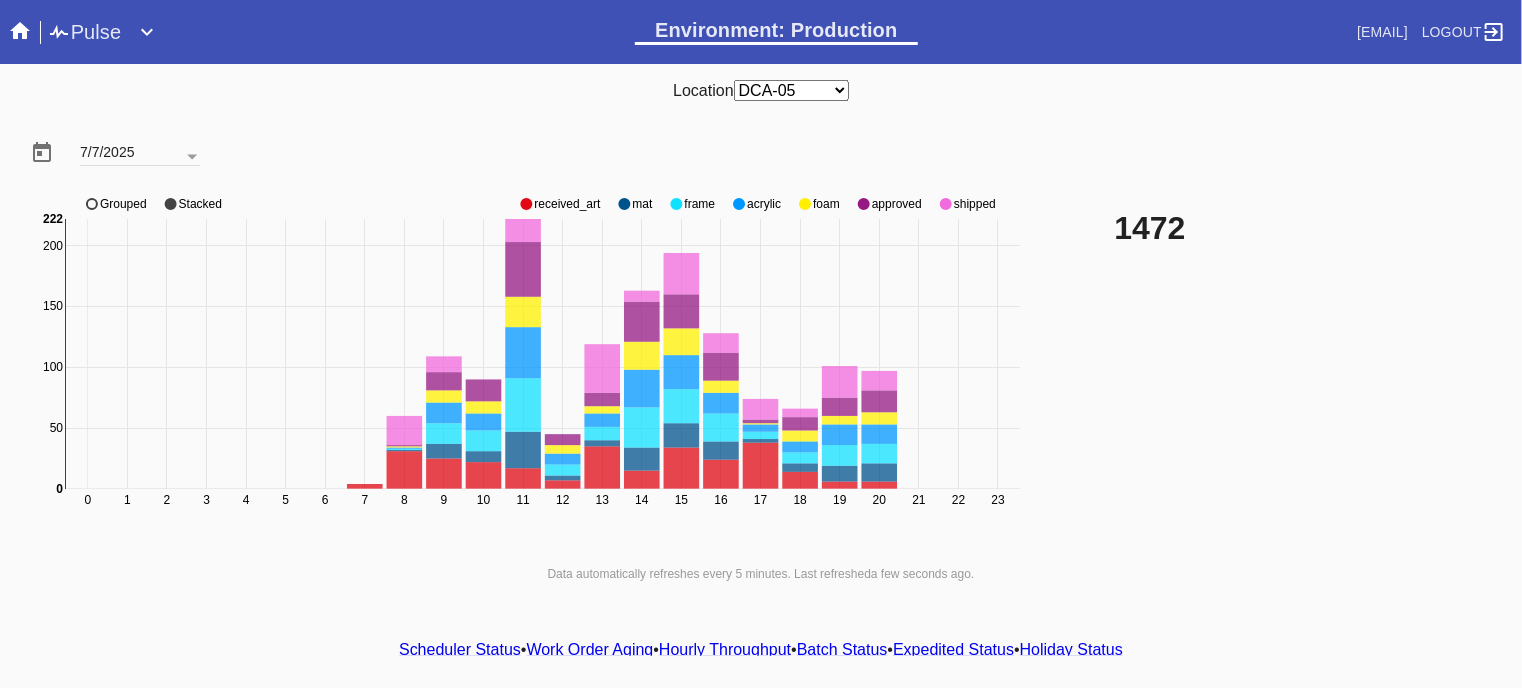click on "approved" at bounding box center (567, 204) 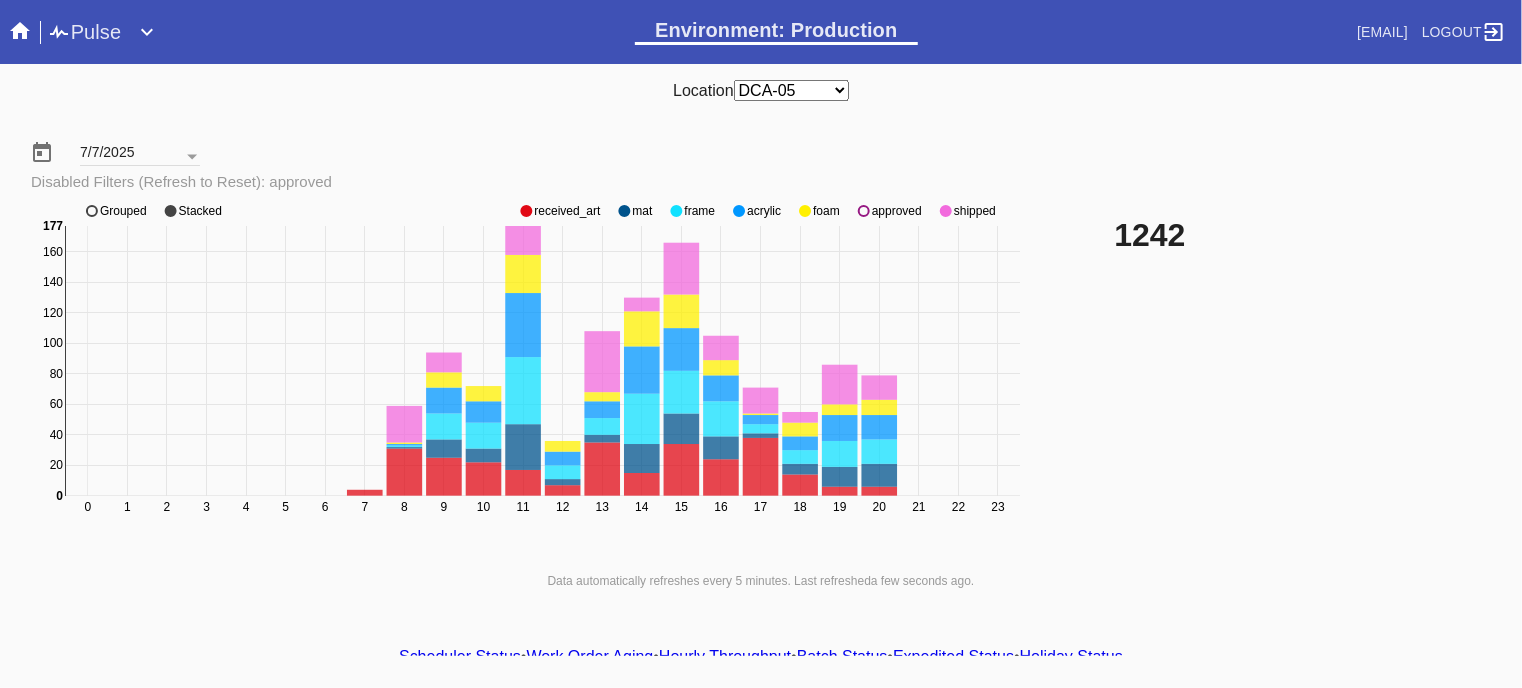 click on "approved" at bounding box center (567, 211) 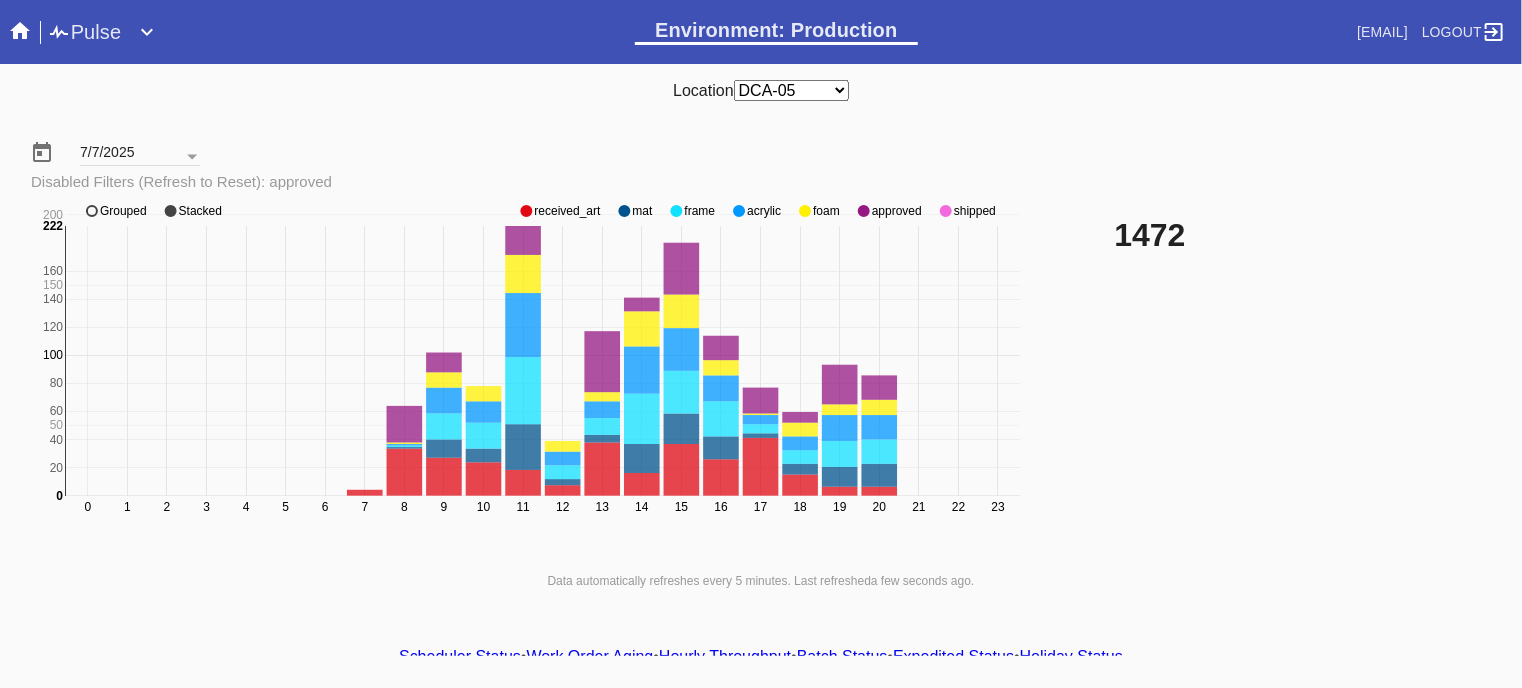 click on "approved" at bounding box center (567, 211) 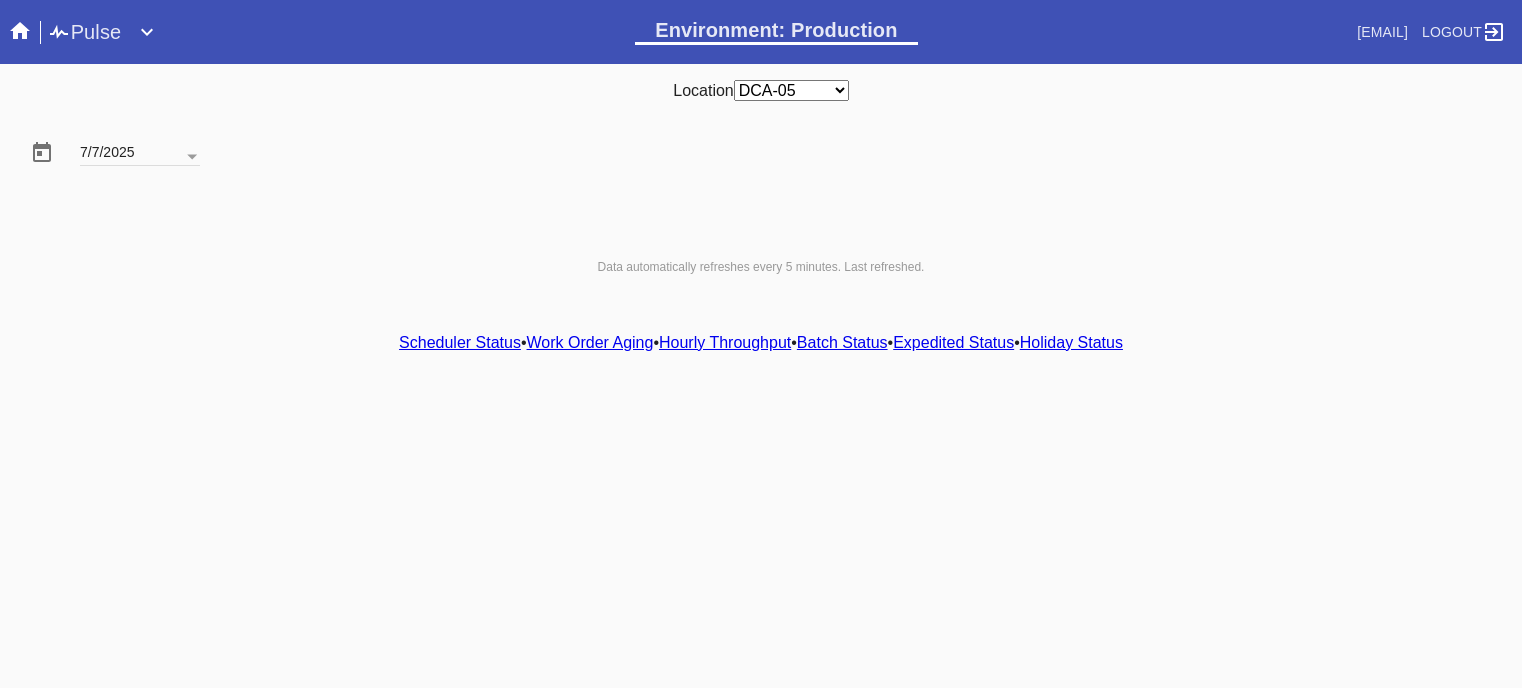scroll, scrollTop: 0, scrollLeft: 0, axis: both 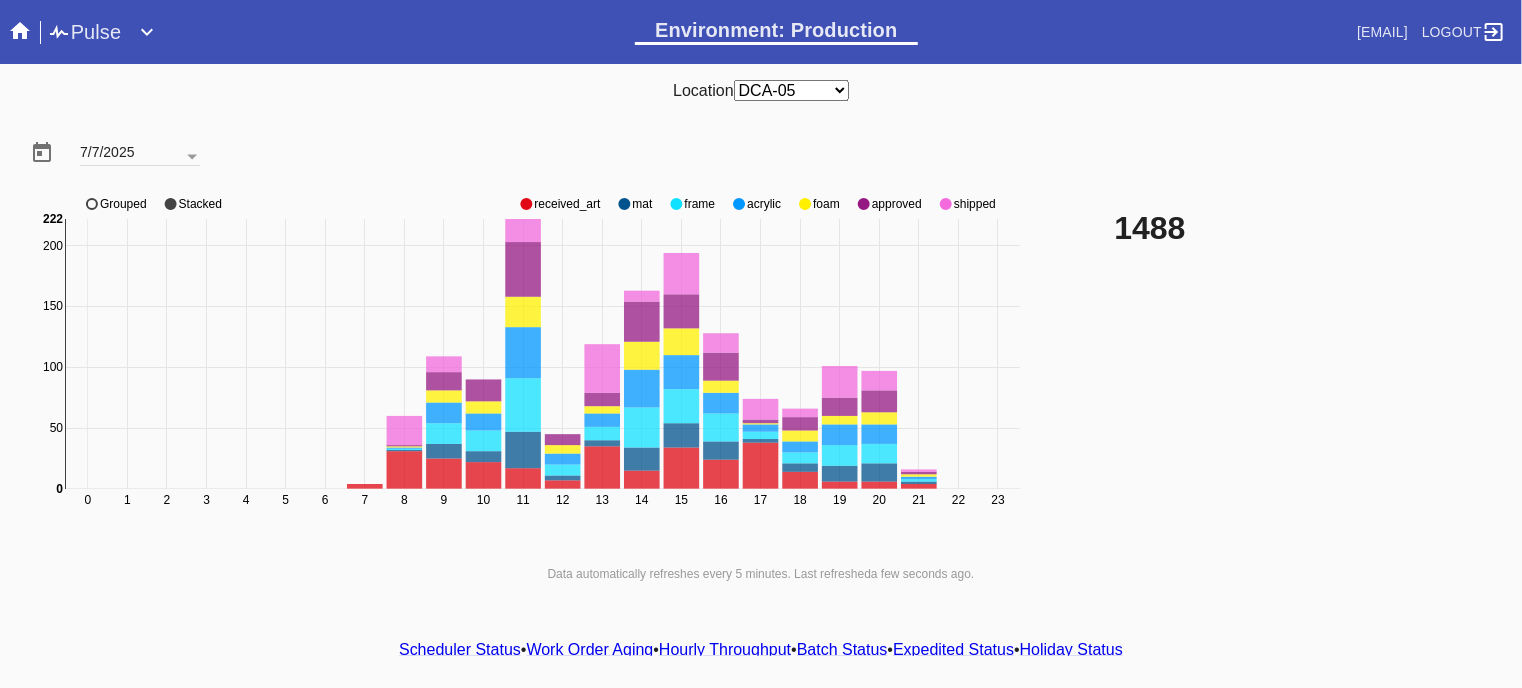 click on "approved" at bounding box center (567, 204) 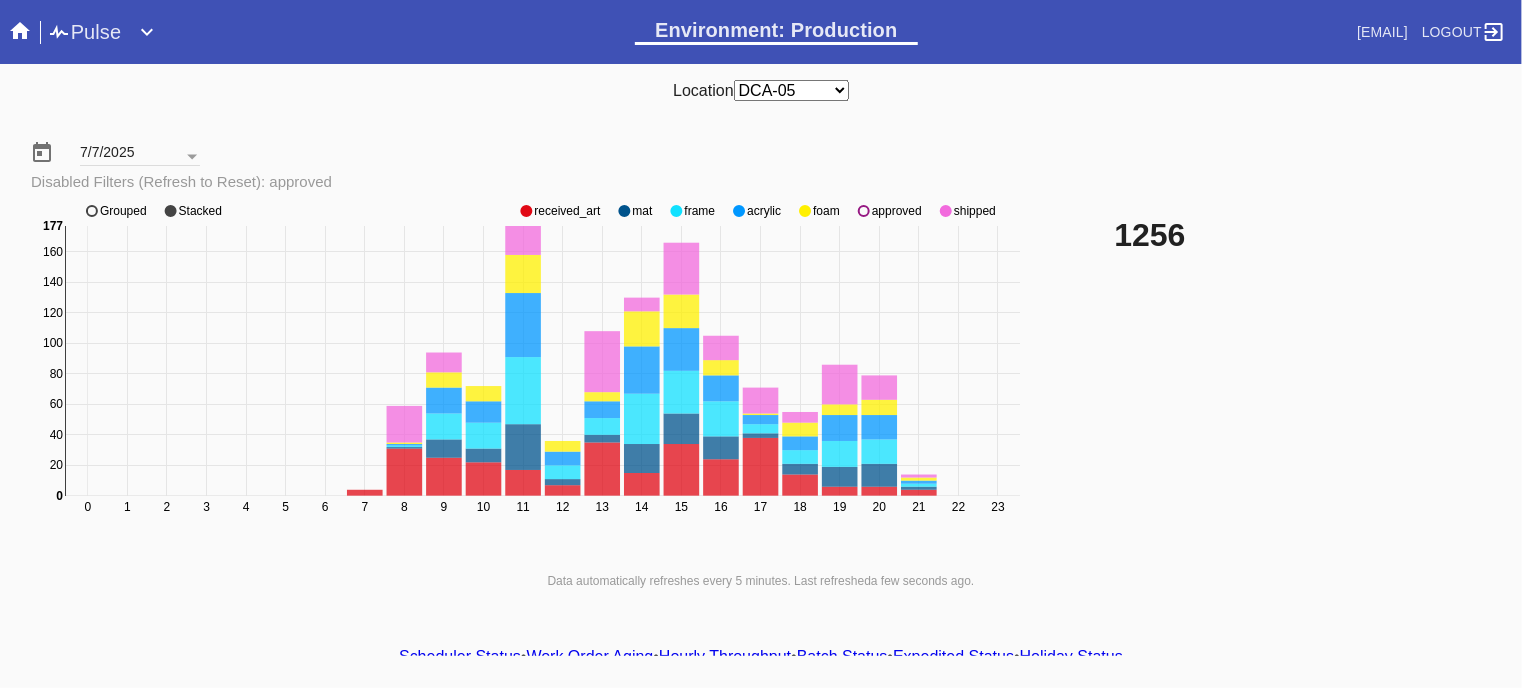 click on "approved" at bounding box center [567, 211] 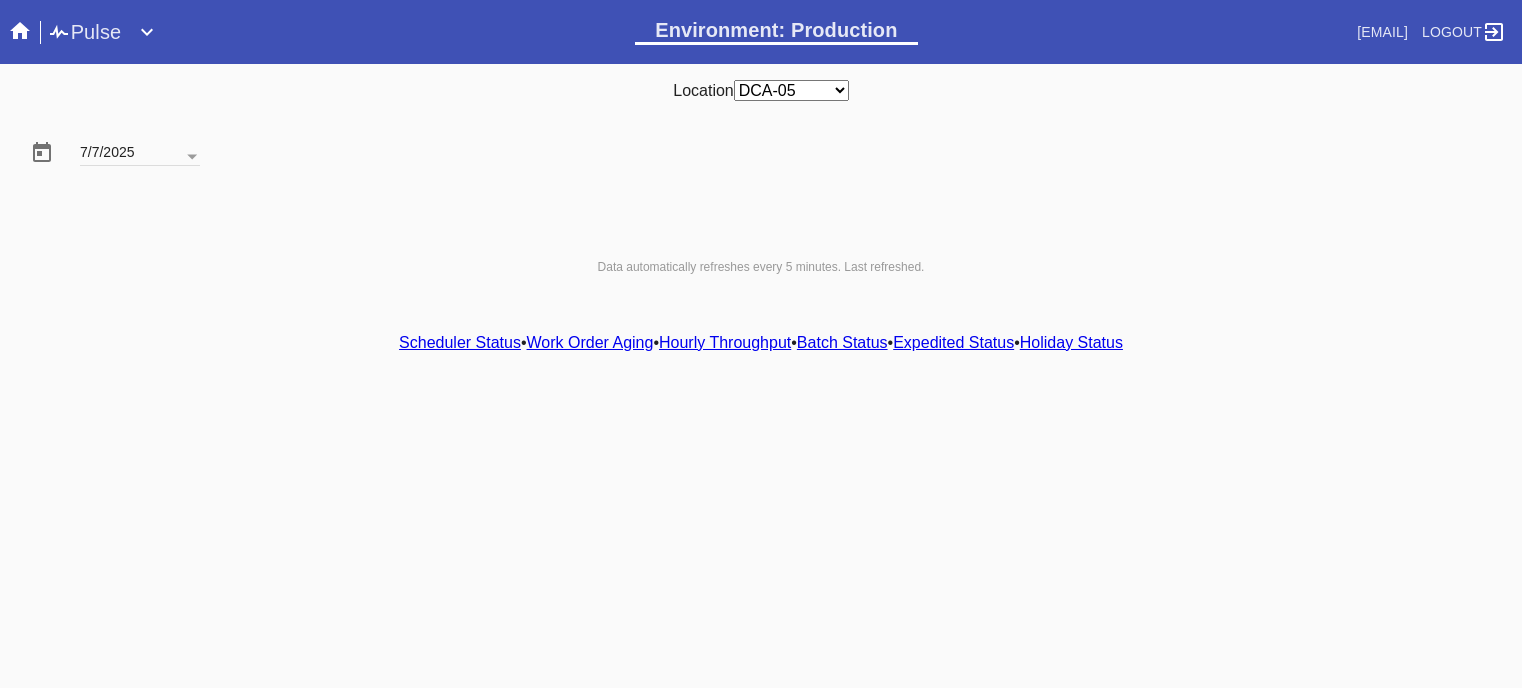 scroll, scrollTop: 0, scrollLeft: 0, axis: both 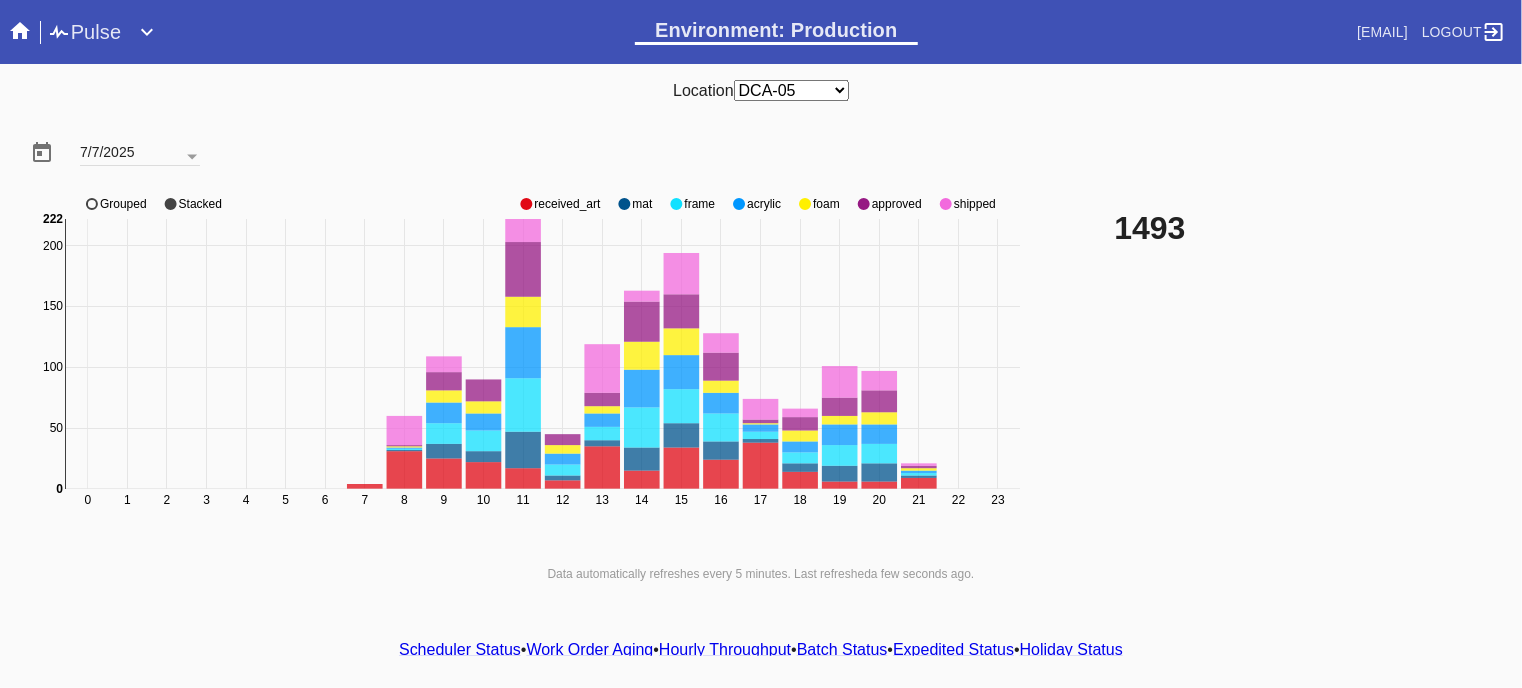 click on "approved" at bounding box center [567, 204] 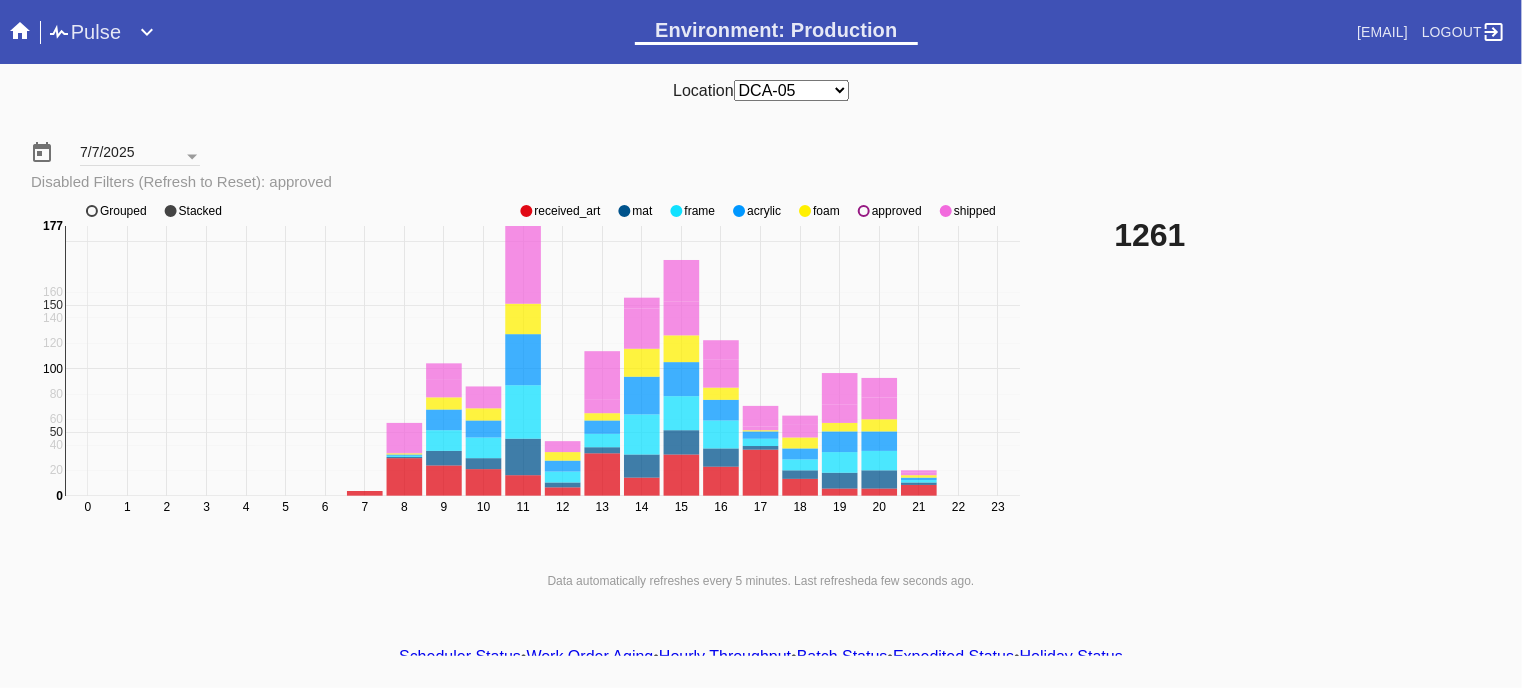 click on "approved" at bounding box center (567, 211) 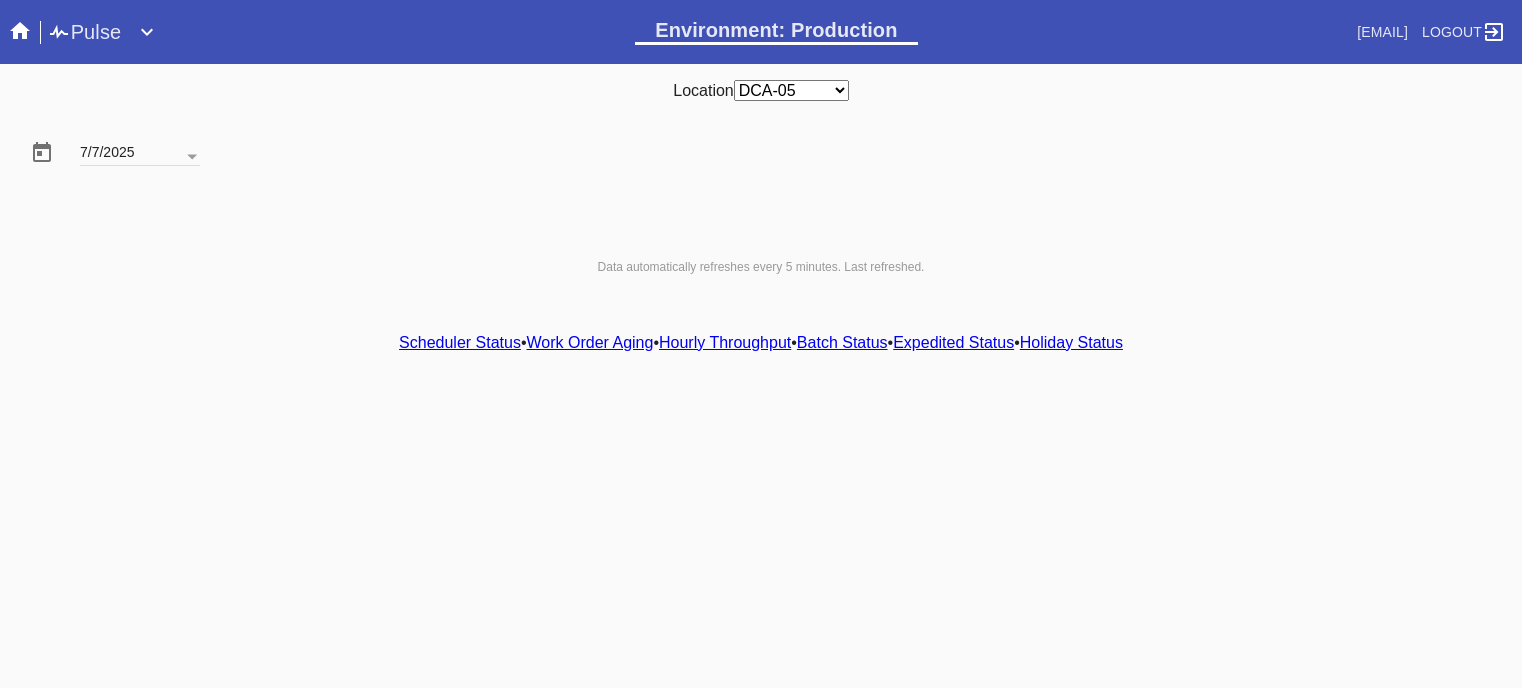 scroll, scrollTop: 0, scrollLeft: 0, axis: both 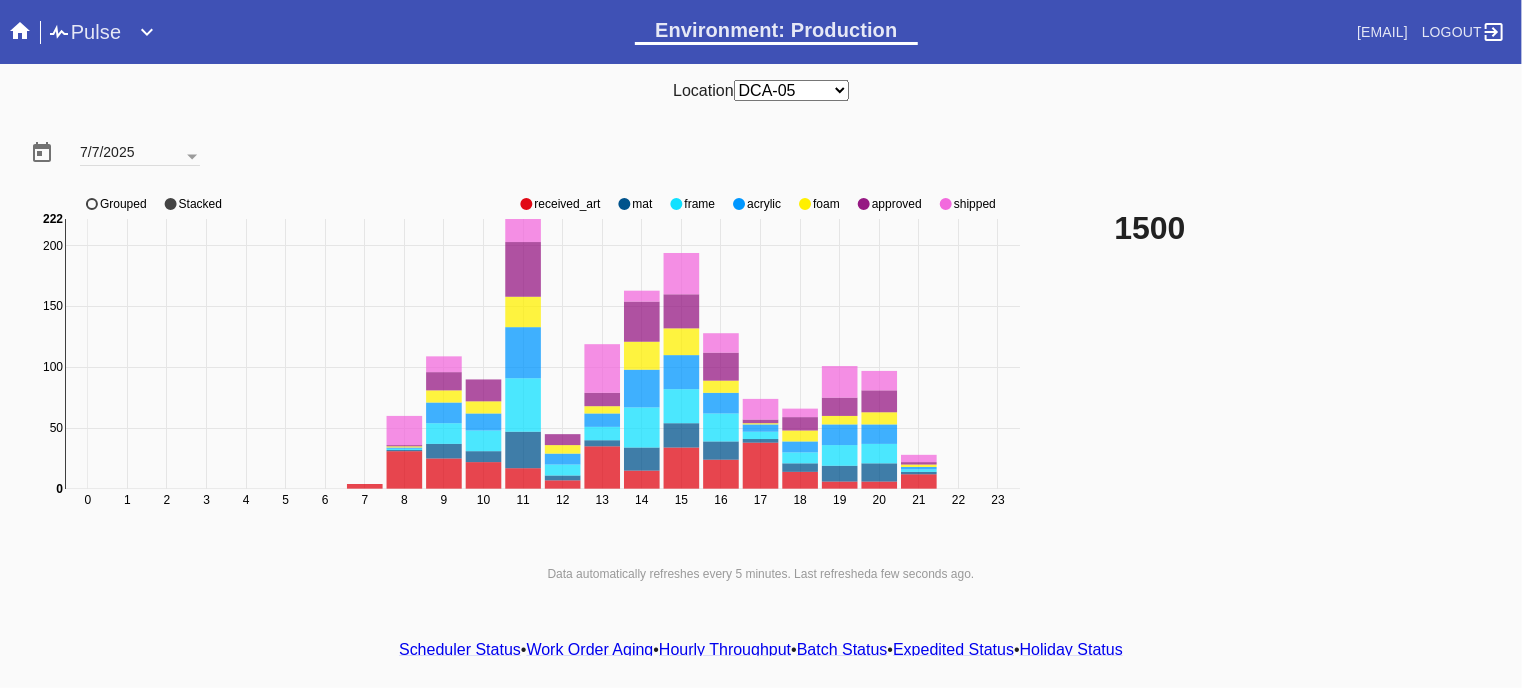 click on "approved" at bounding box center [567, 204] 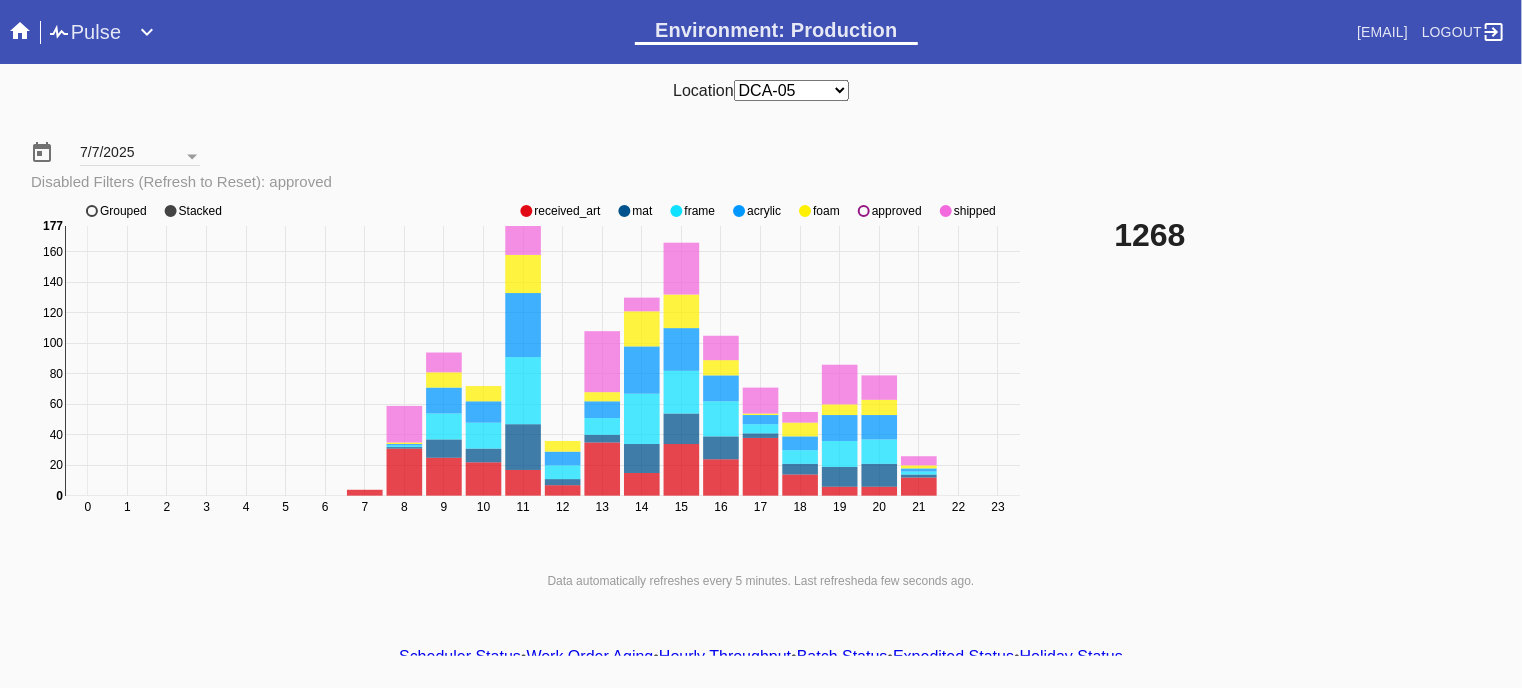 click on "approved" at bounding box center [567, 211] 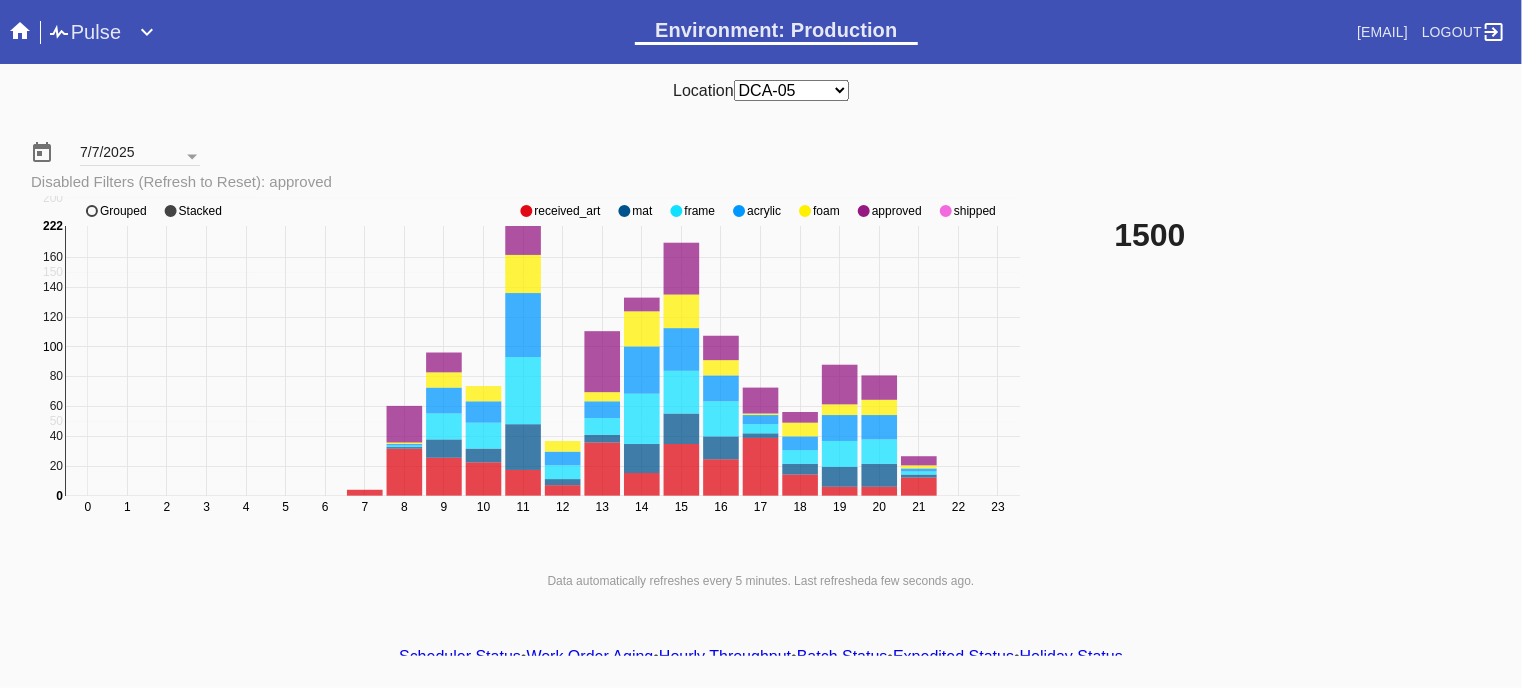 click on "approved" at bounding box center [567, 211] 